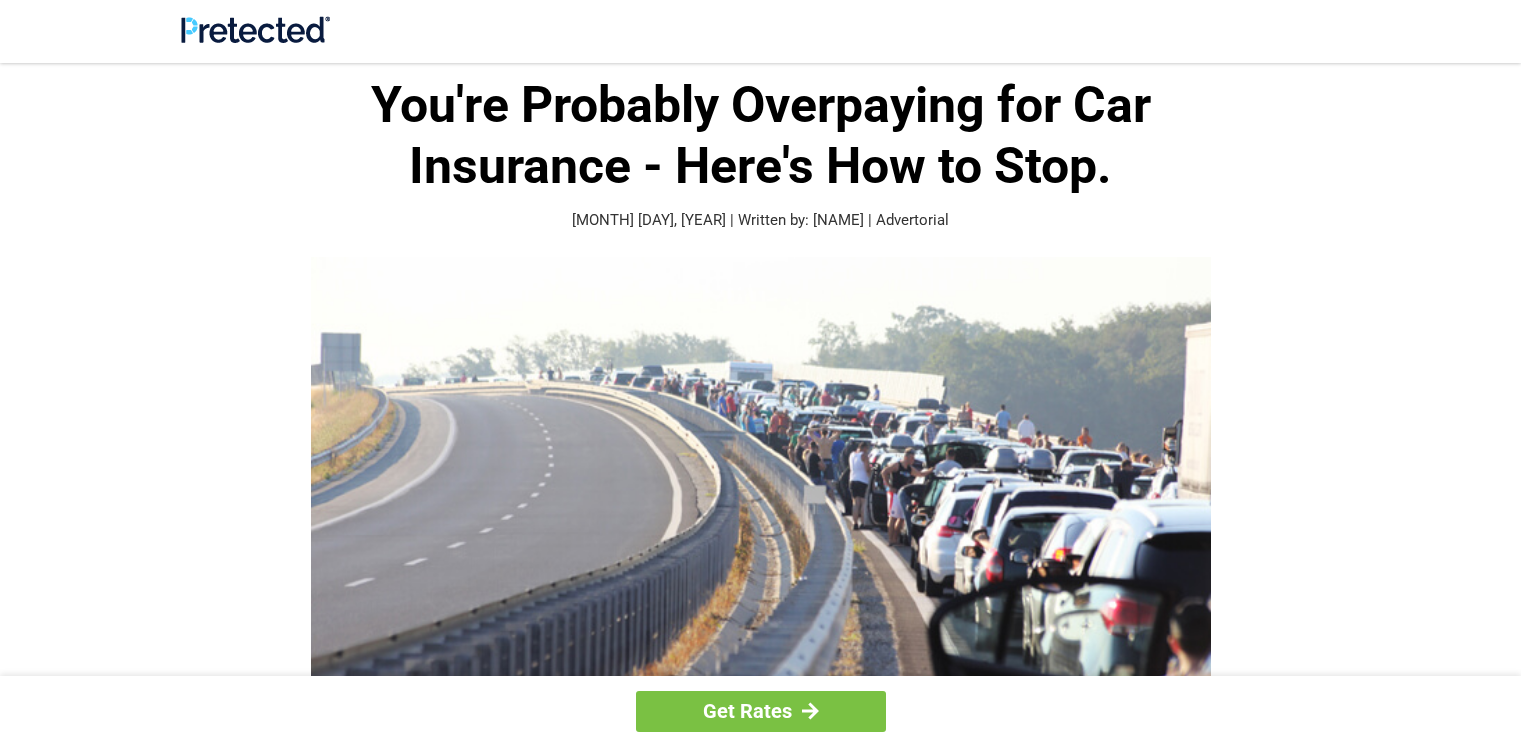 scroll, scrollTop: 0, scrollLeft: 0, axis: both 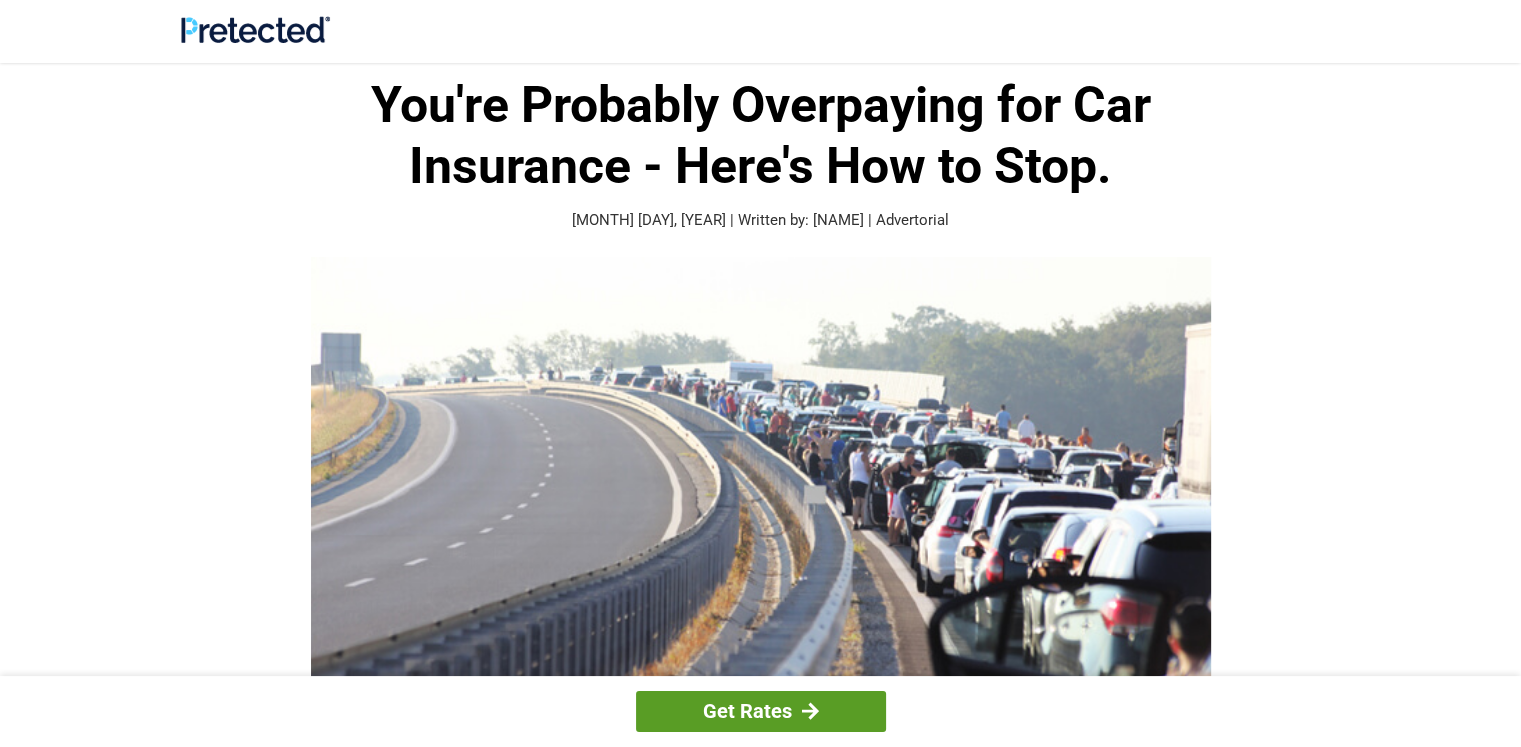 click on "Get Rates" at bounding box center (761, 711) 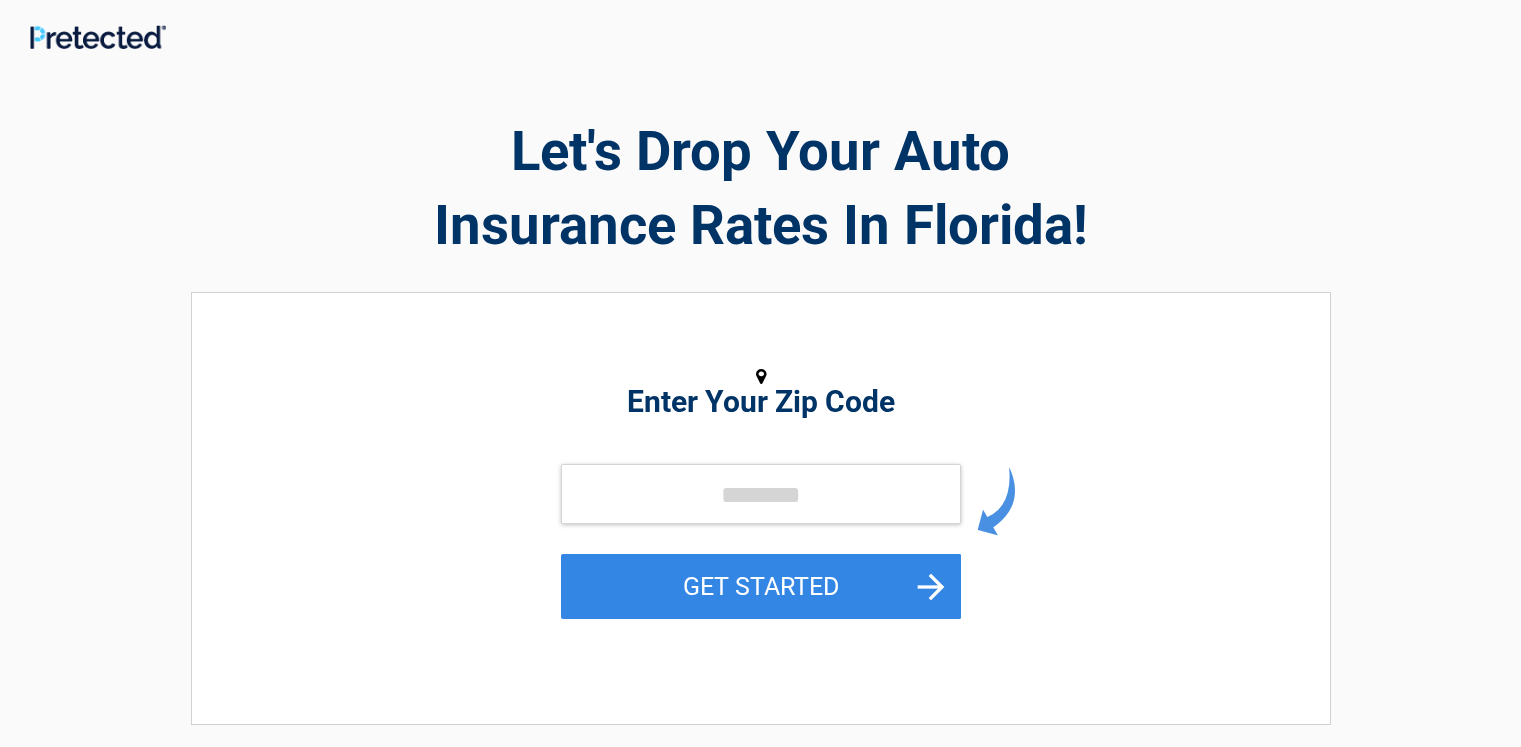 scroll, scrollTop: 0, scrollLeft: 0, axis: both 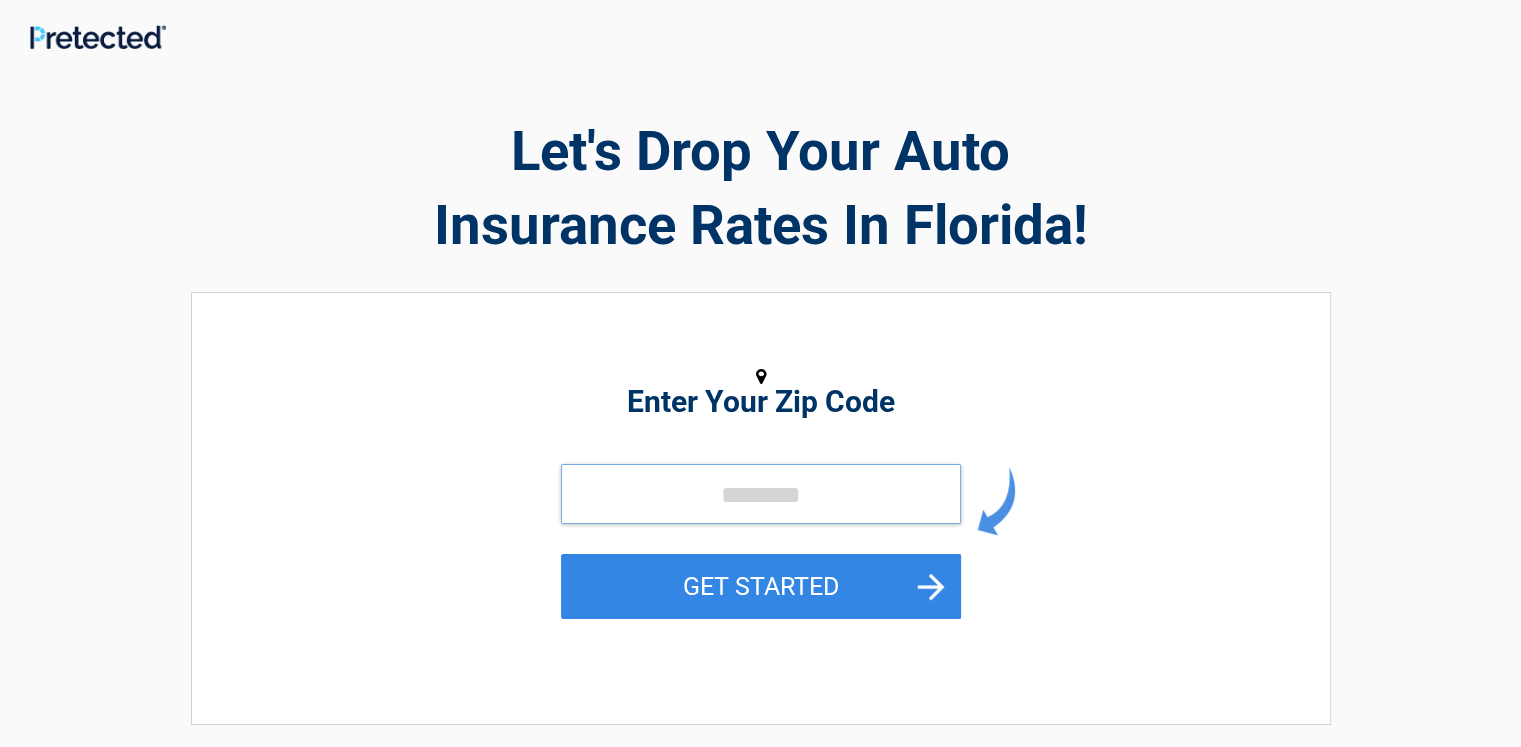 click at bounding box center (761, 494) 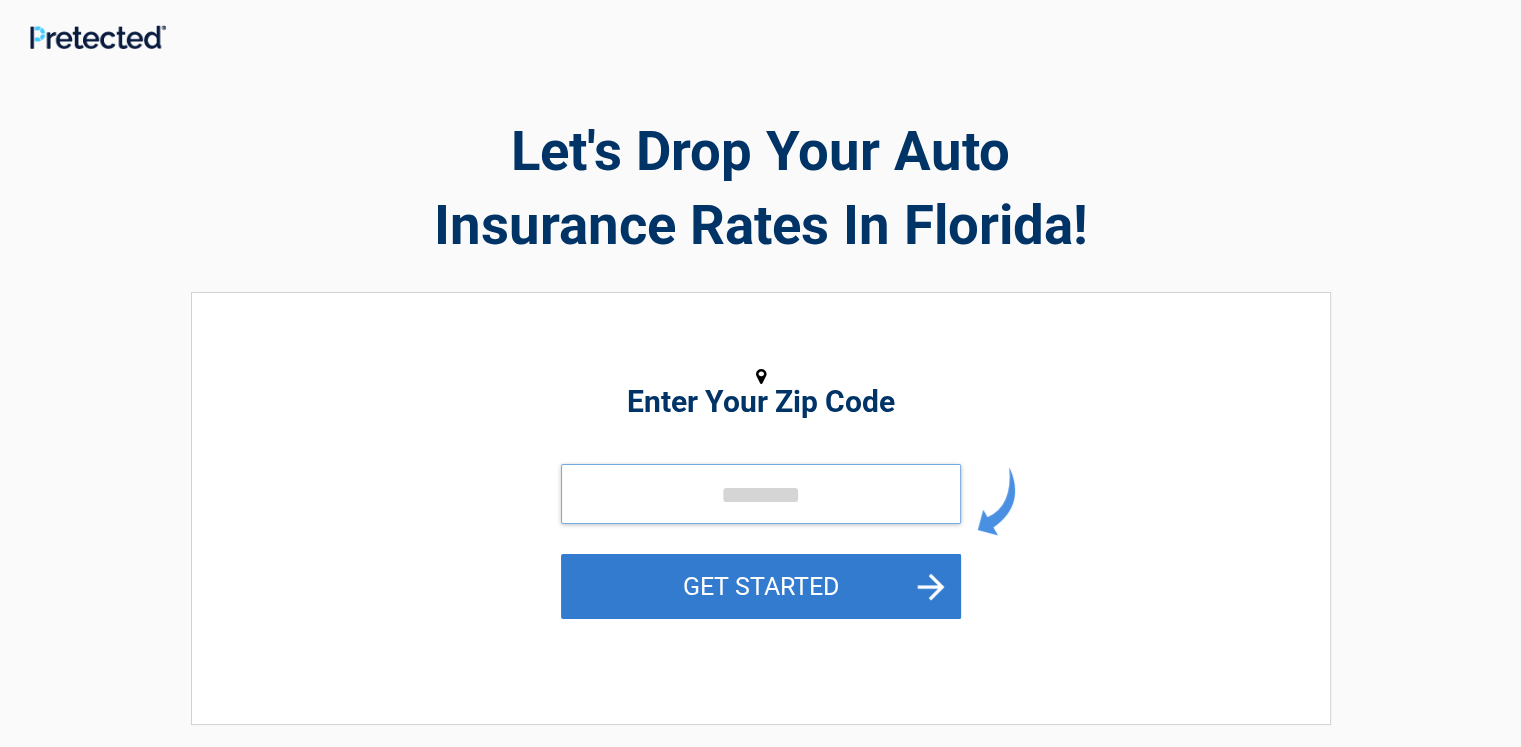 type on "*****" 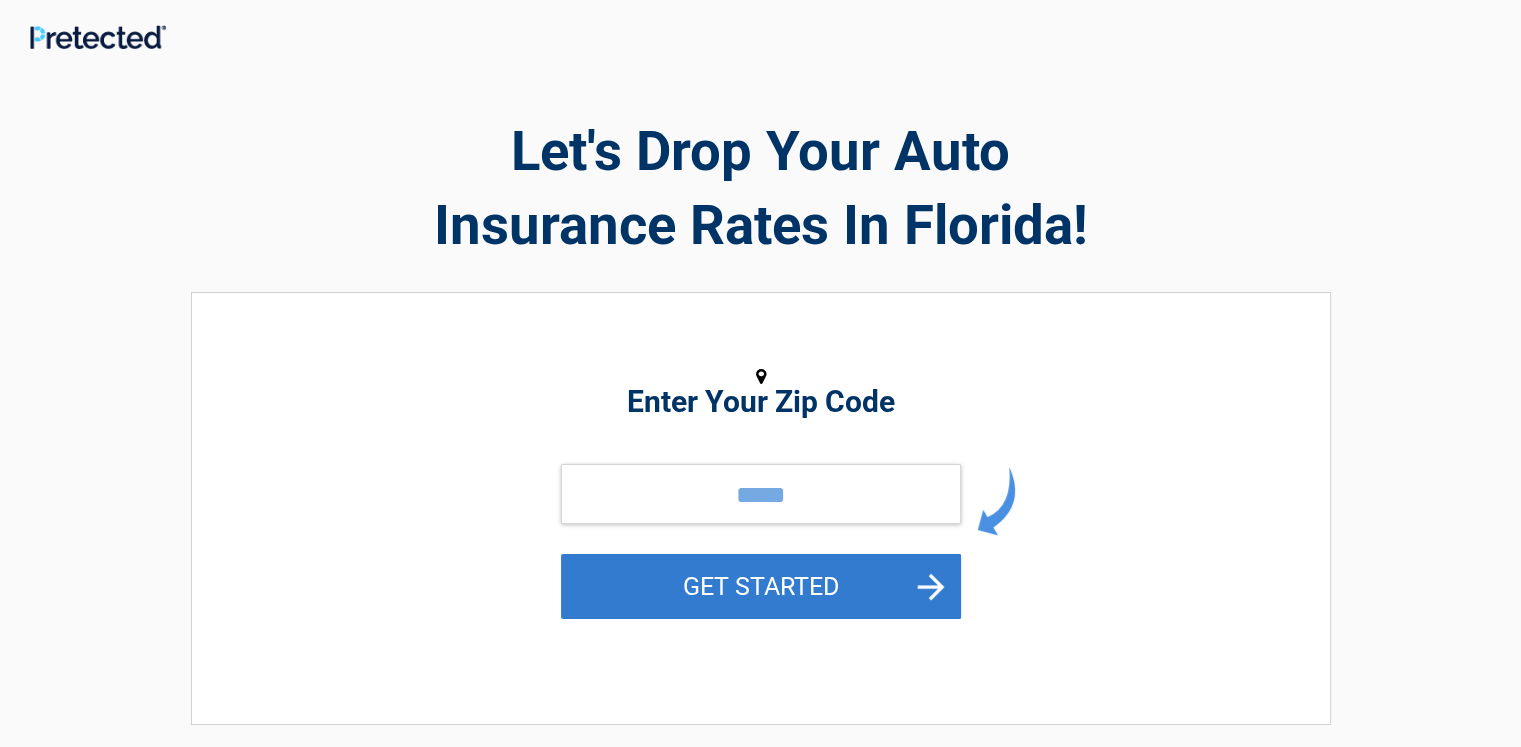 click on "GET STARTED" at bounding box center [761, 586] 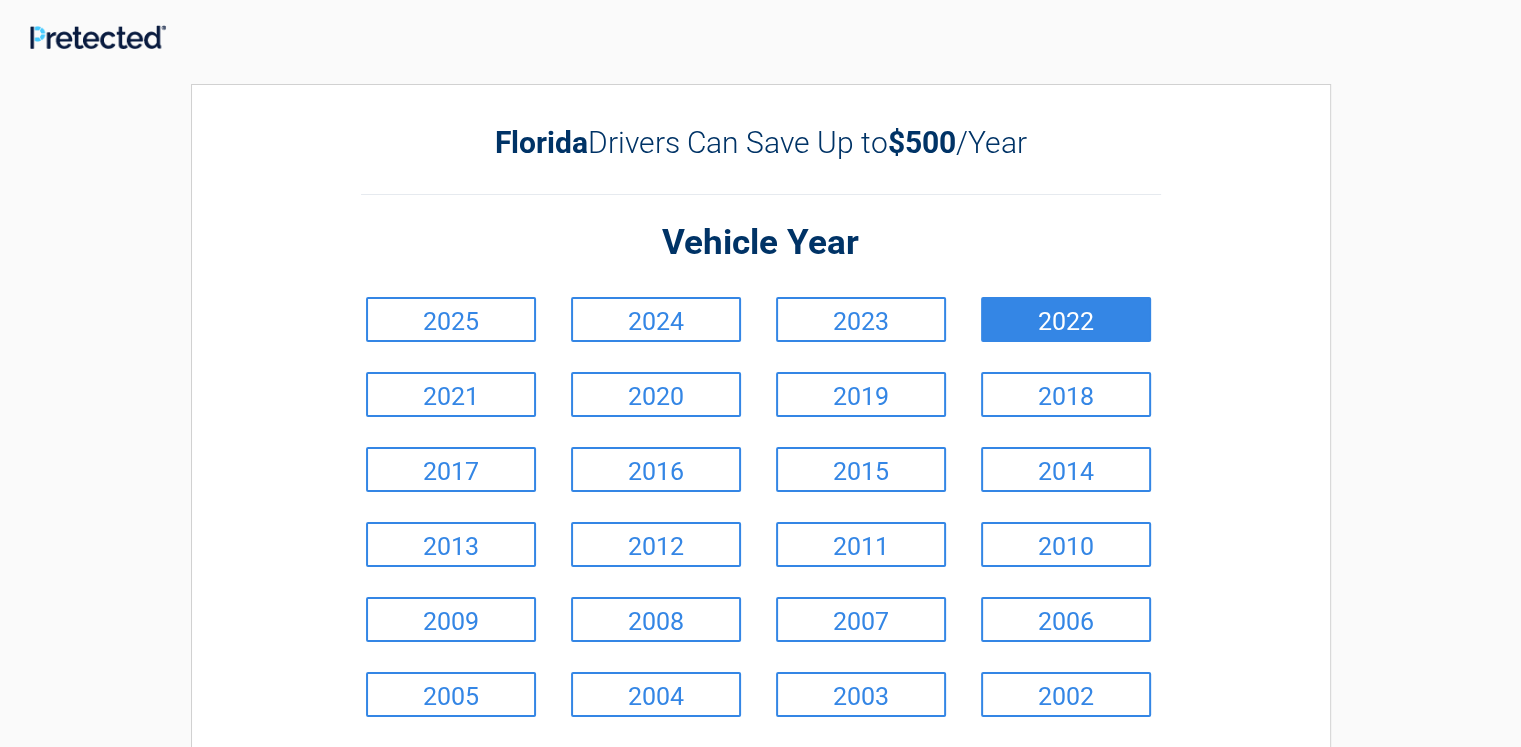 click on "2022" at bounding box center (1066, 319) 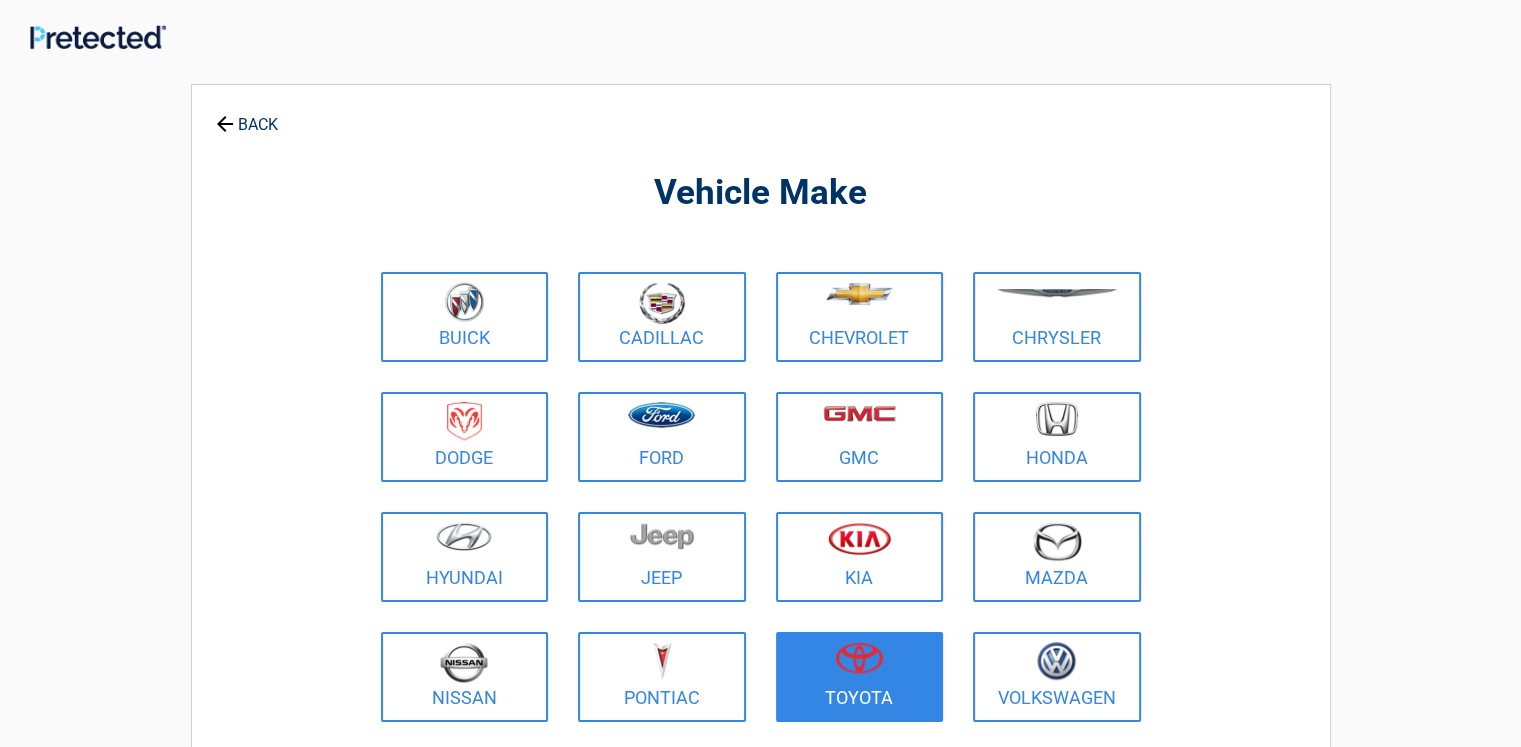 click on "Toyota" at bounding box center (860, 677) 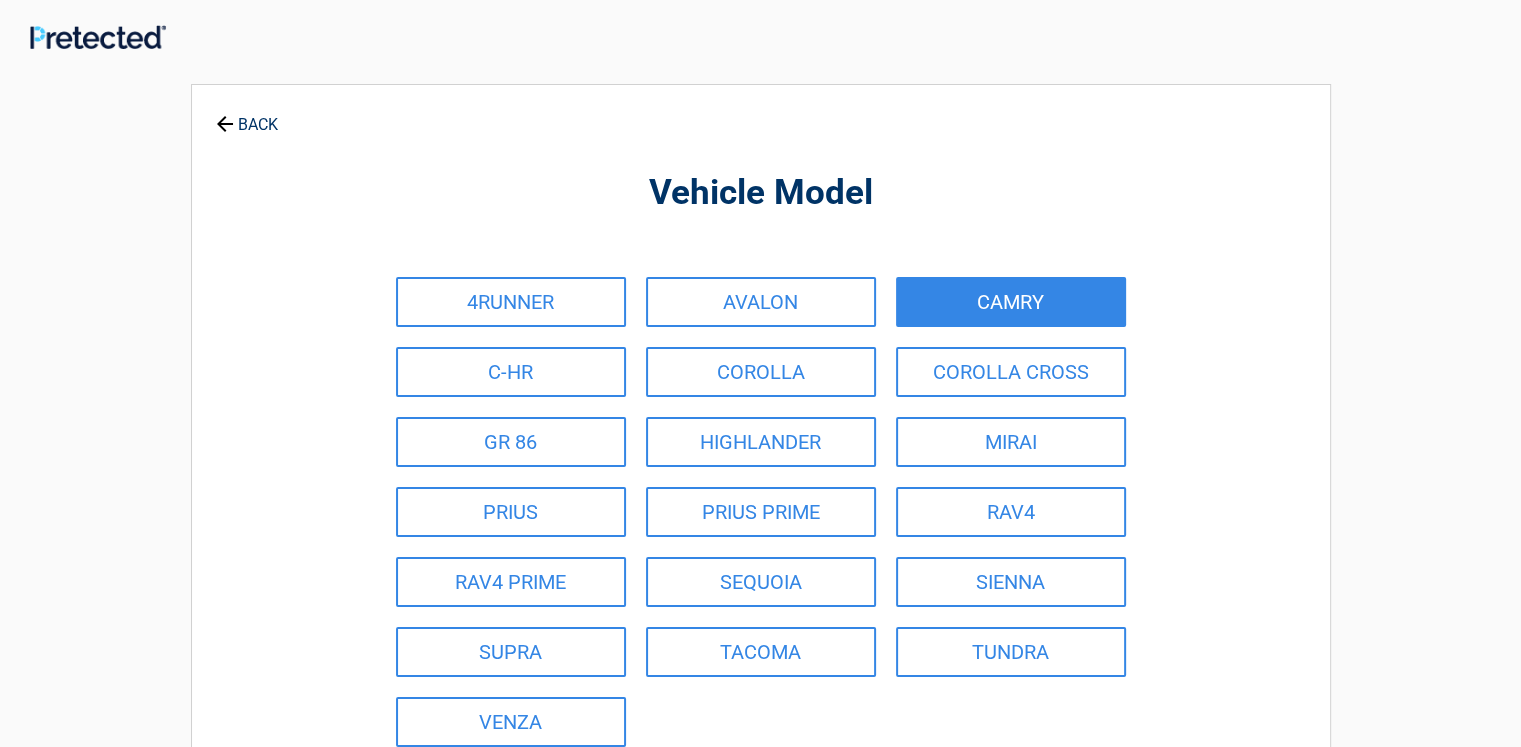 click on "CAMRY" at bounding box center [1011, 302] 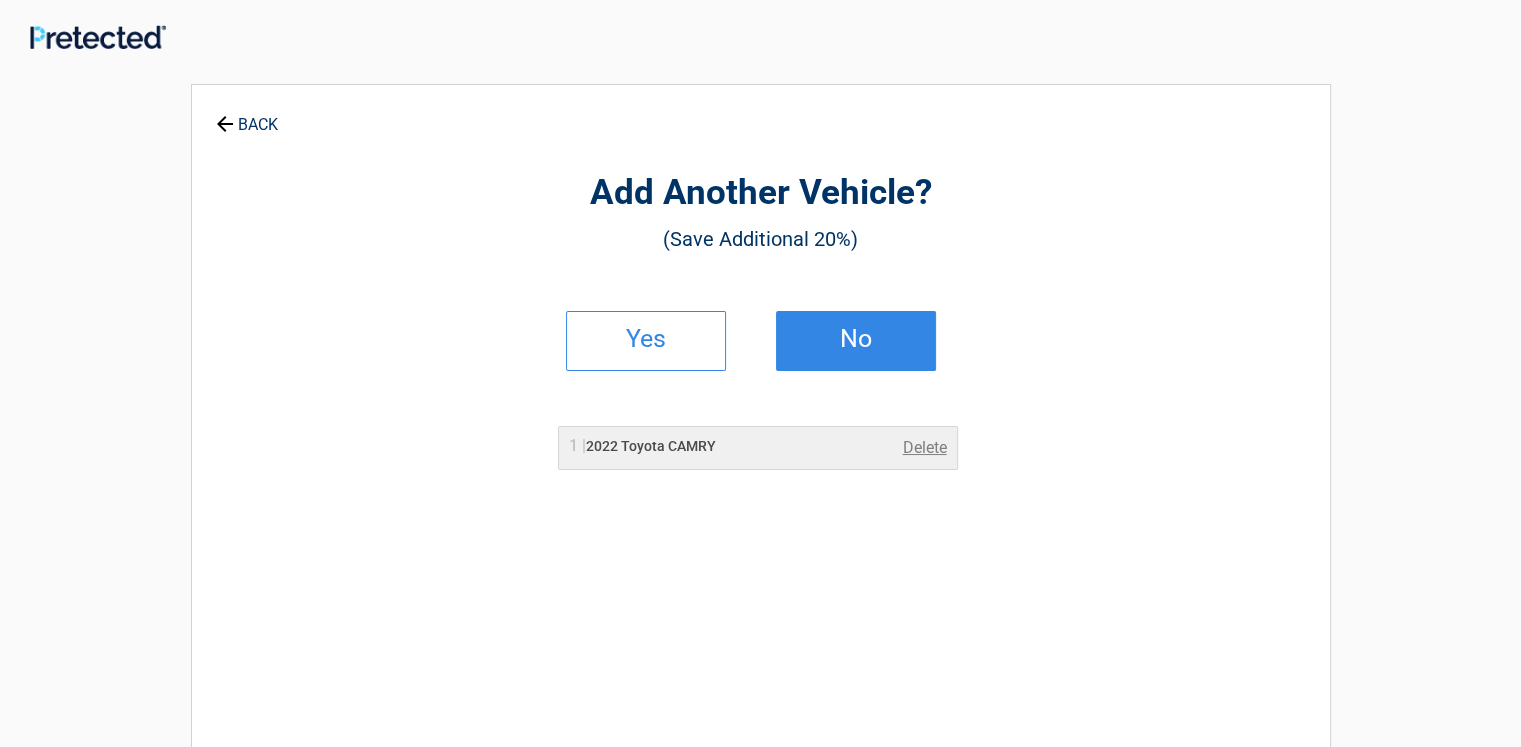 click on "No" at bounding box center (856, 341) 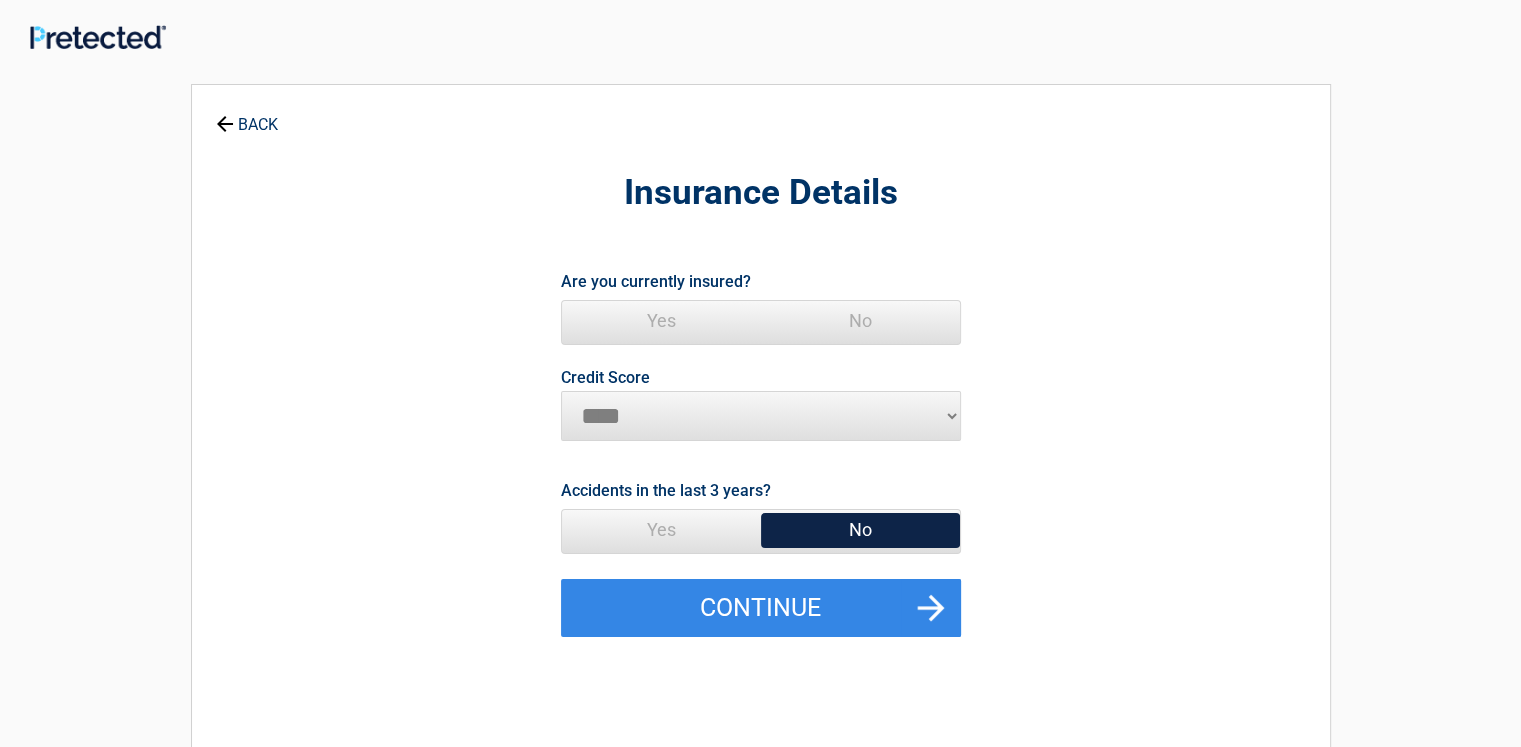 click on "Yes" at bounding box center (661, 321) 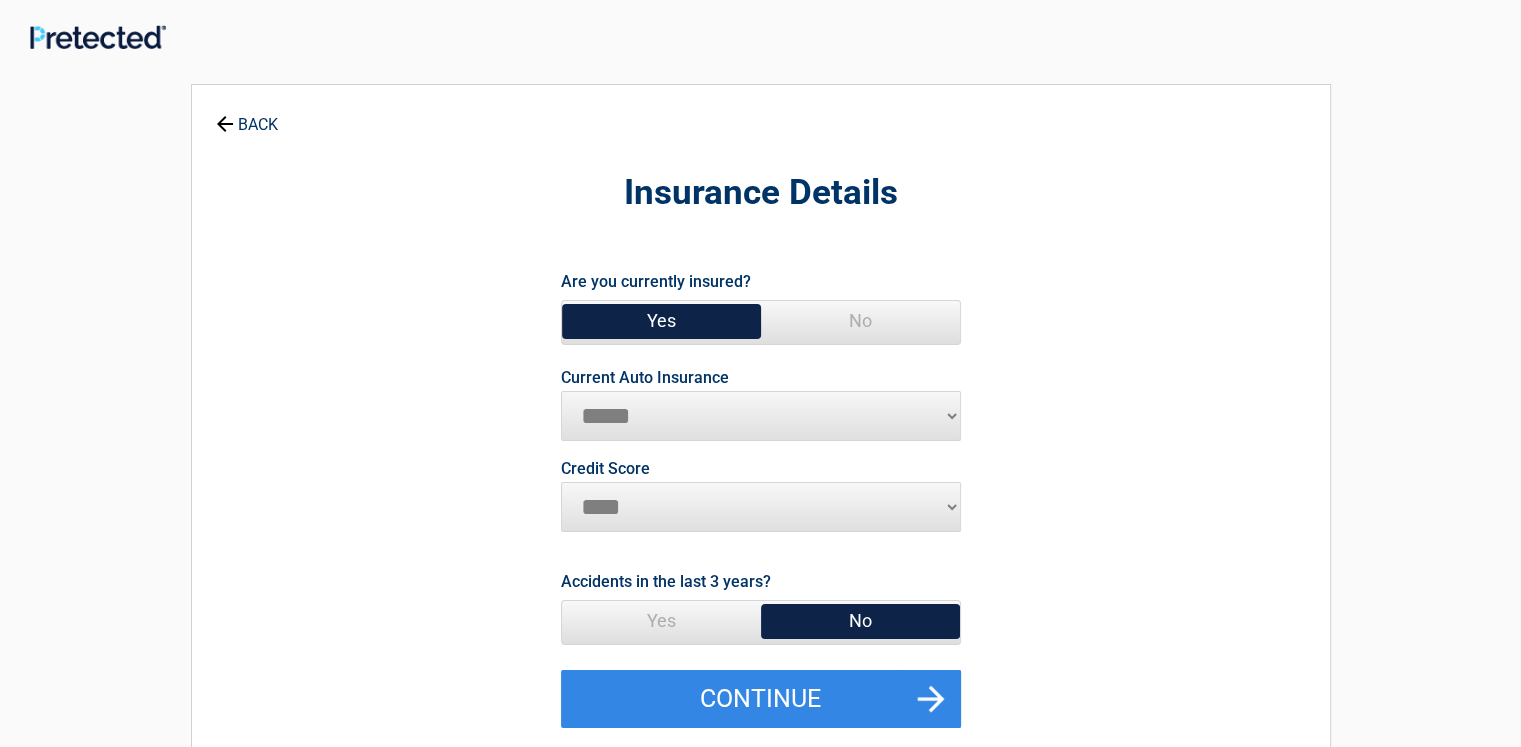 click on "**********" at bounding box center (761, 416) 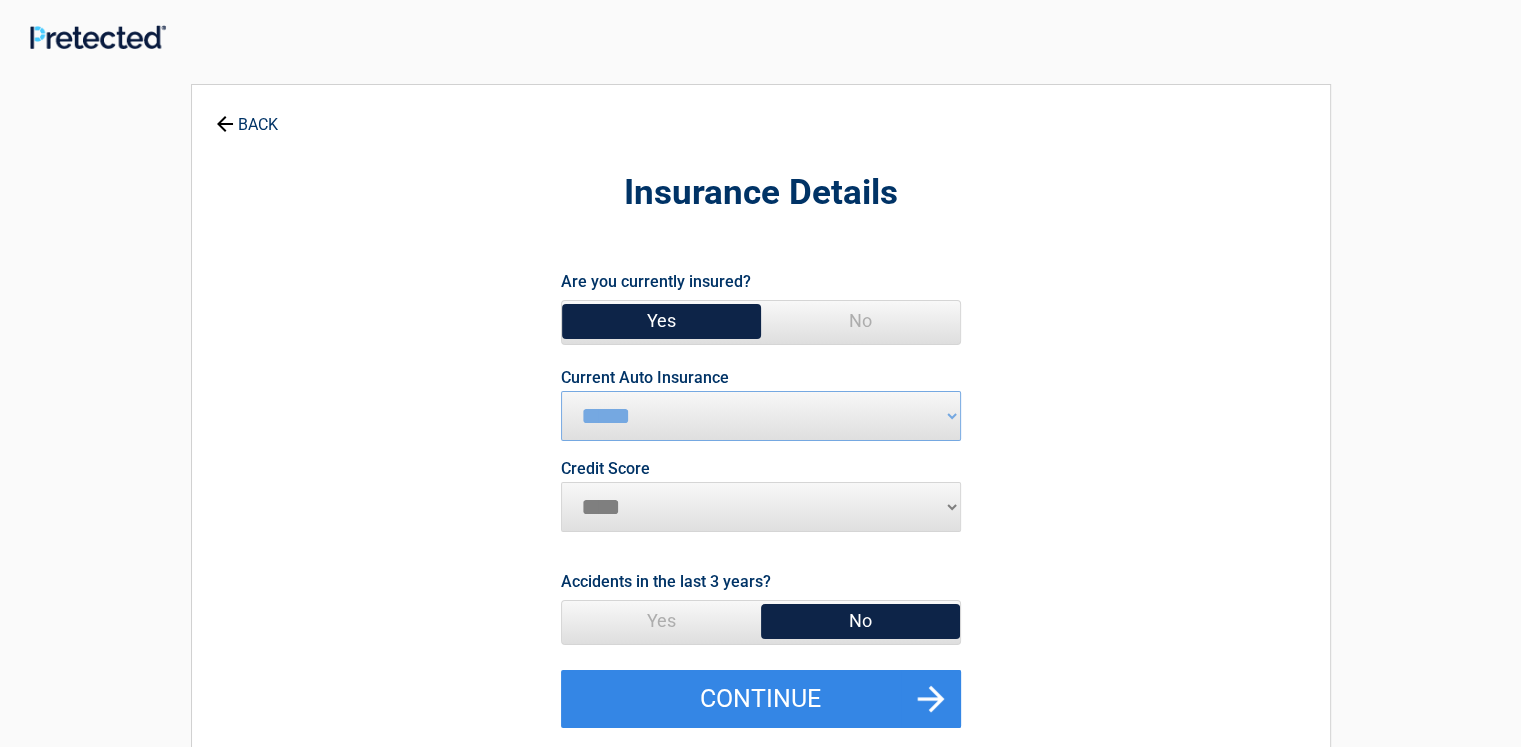 click on "*********
****
*******
****" at bounding box center (761, 507) 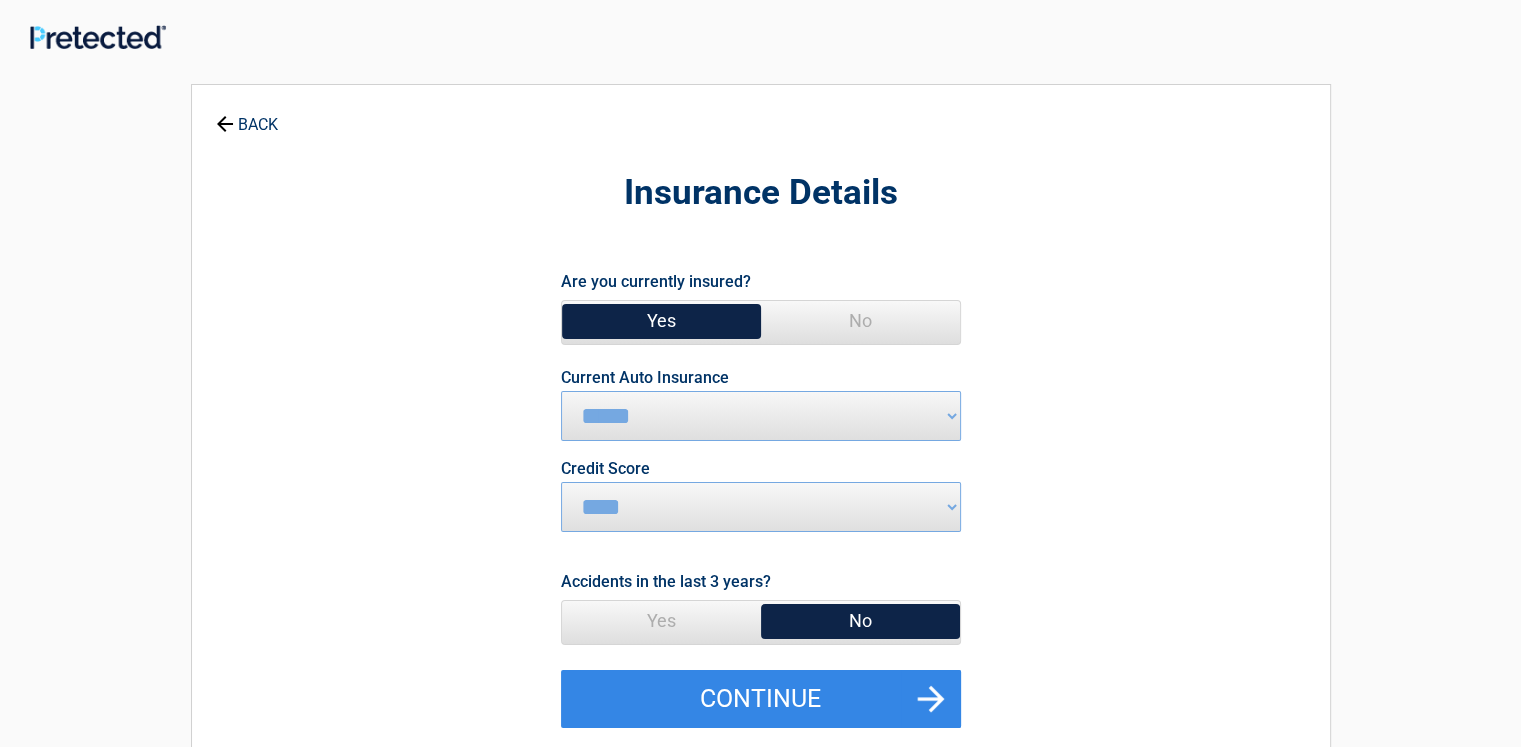 click on "No" at bounding box center [860, 621] 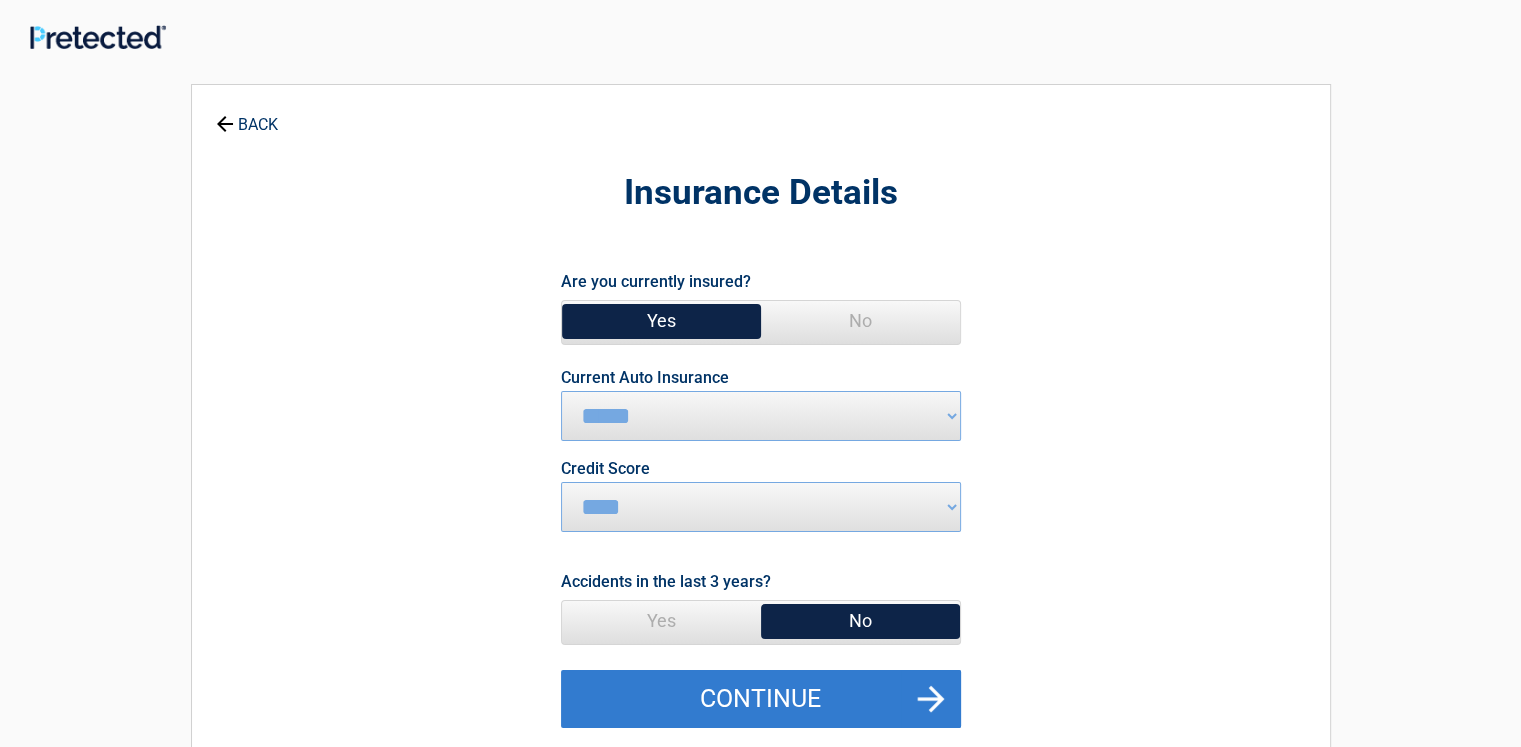 click on "Continue" at bounding box center [761, 699] 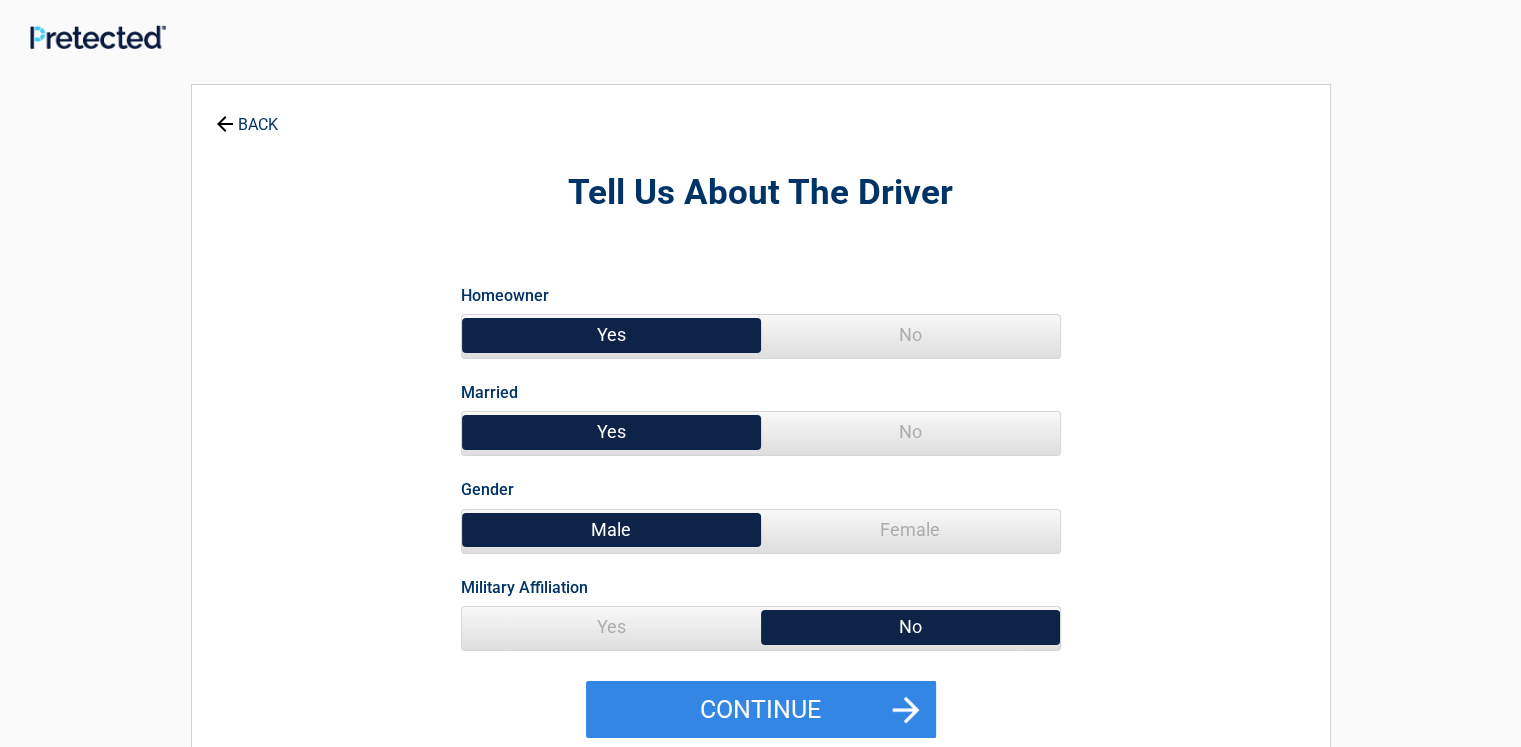 click on "Yes" at bounding box center [611, 335] 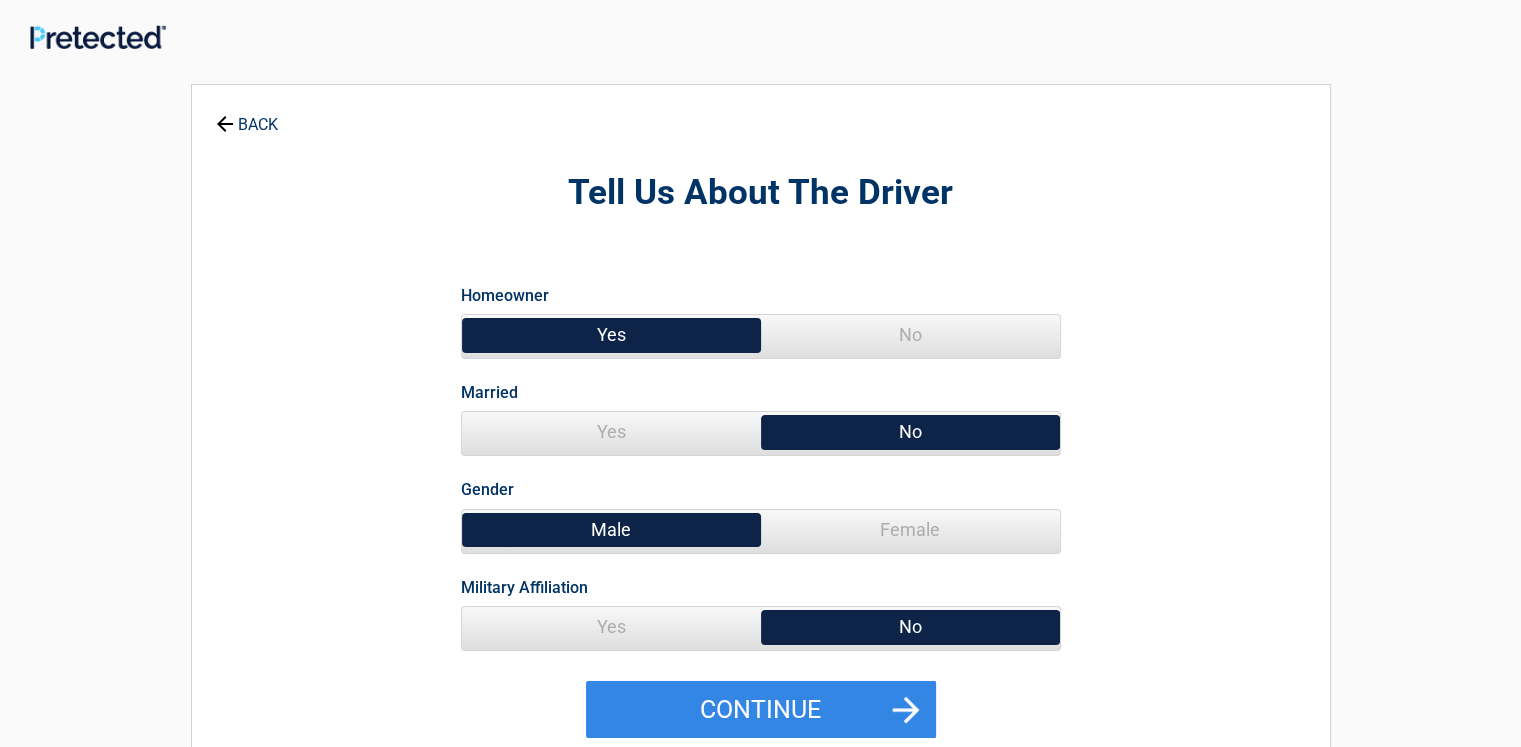 click on "Yes" at bounding box center [611, 627] 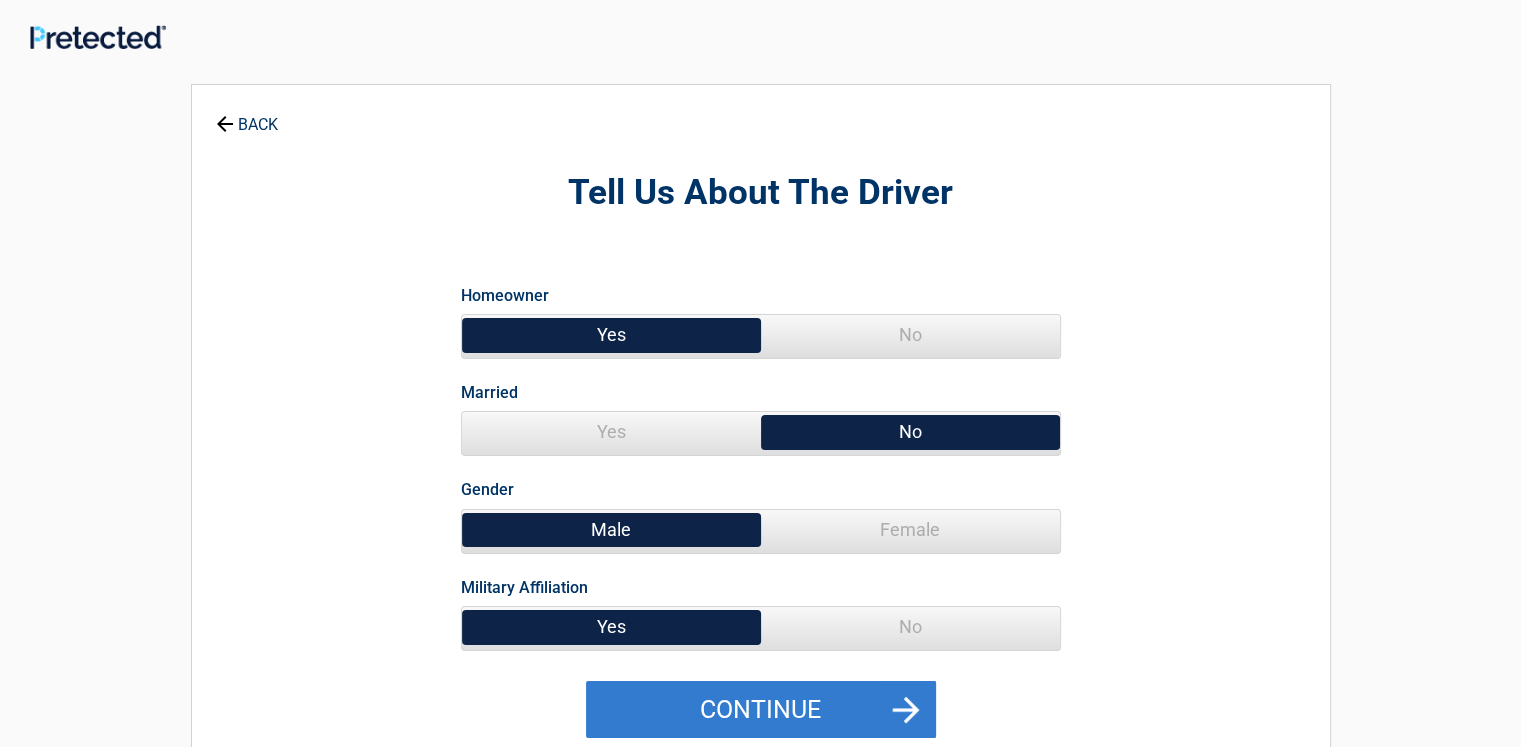 click on "Continue" at bounding box center [761, 710] 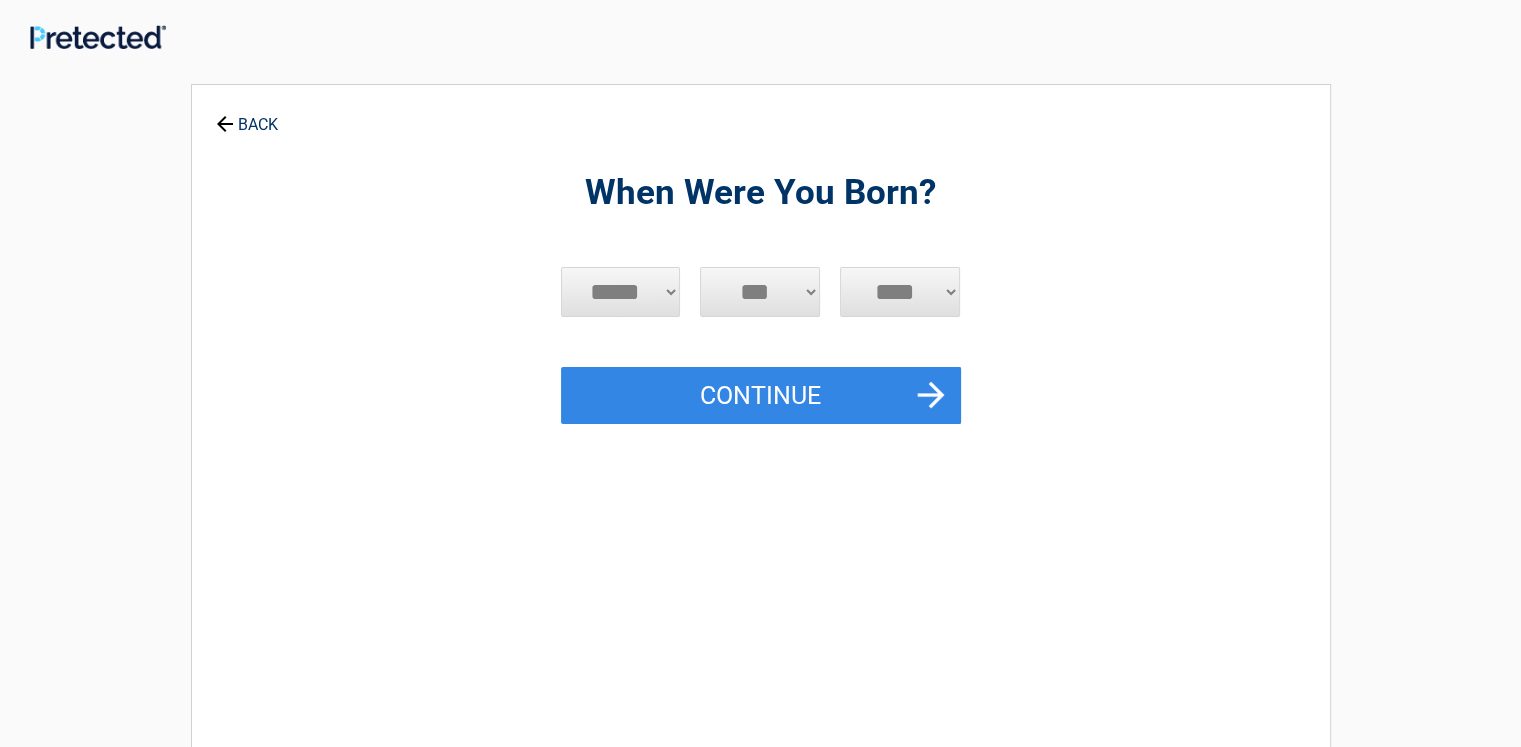 click on "*****
***
***
***
***
***
***
***
***
***
***
***
***" at bounding box center [621, 292] 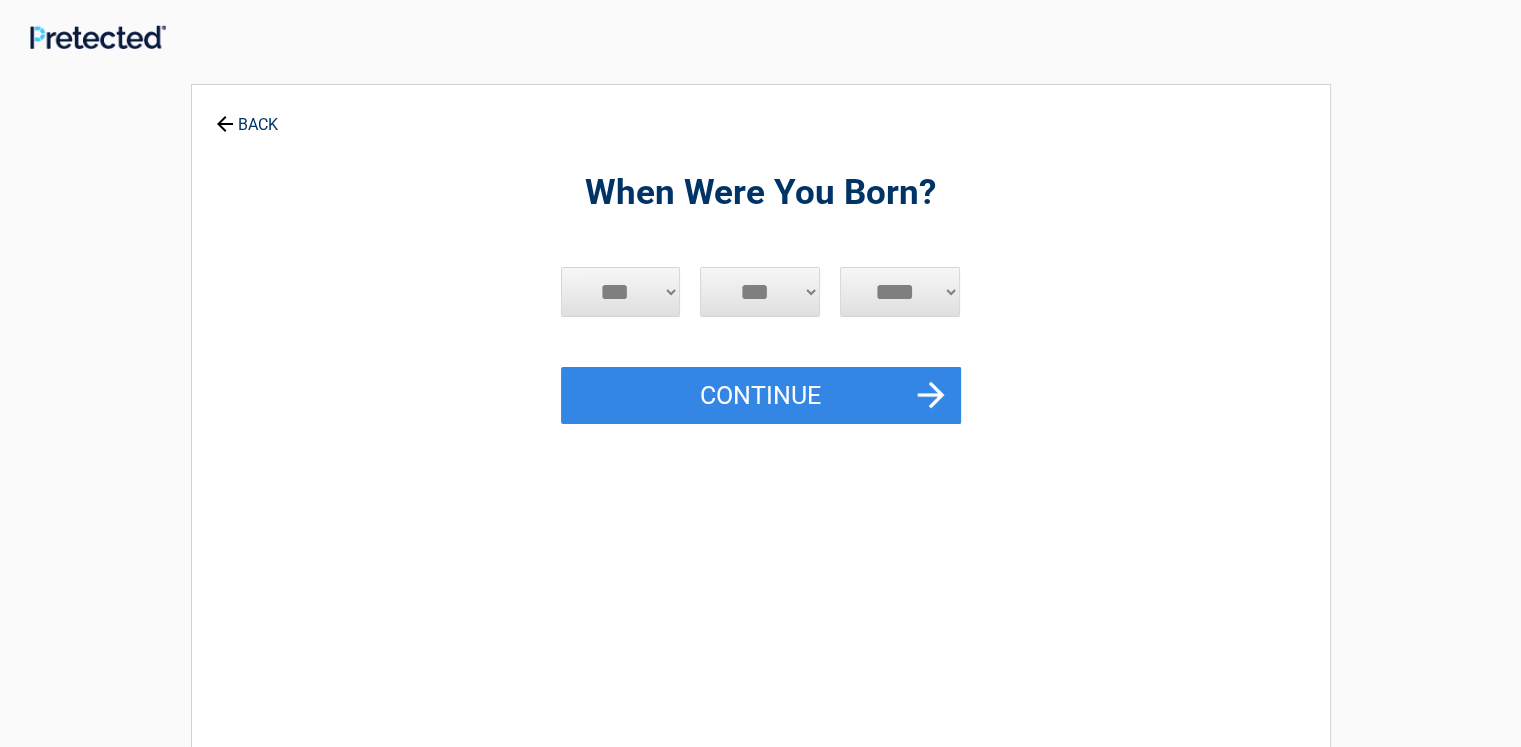 click on "*****
***
***
***
***
***
***
***
***
***
***
***
***" at bounding box center (621, 292) 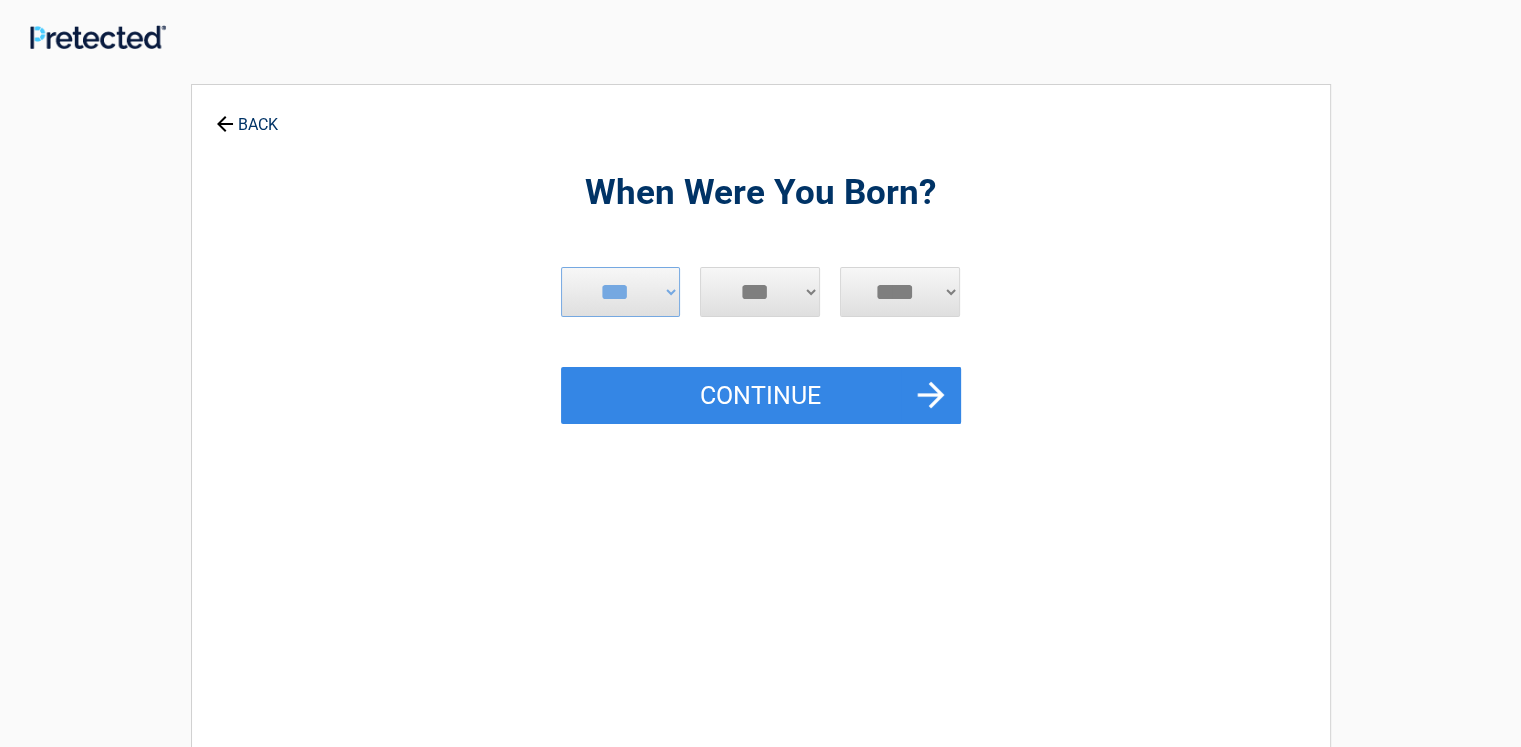 select on "**" 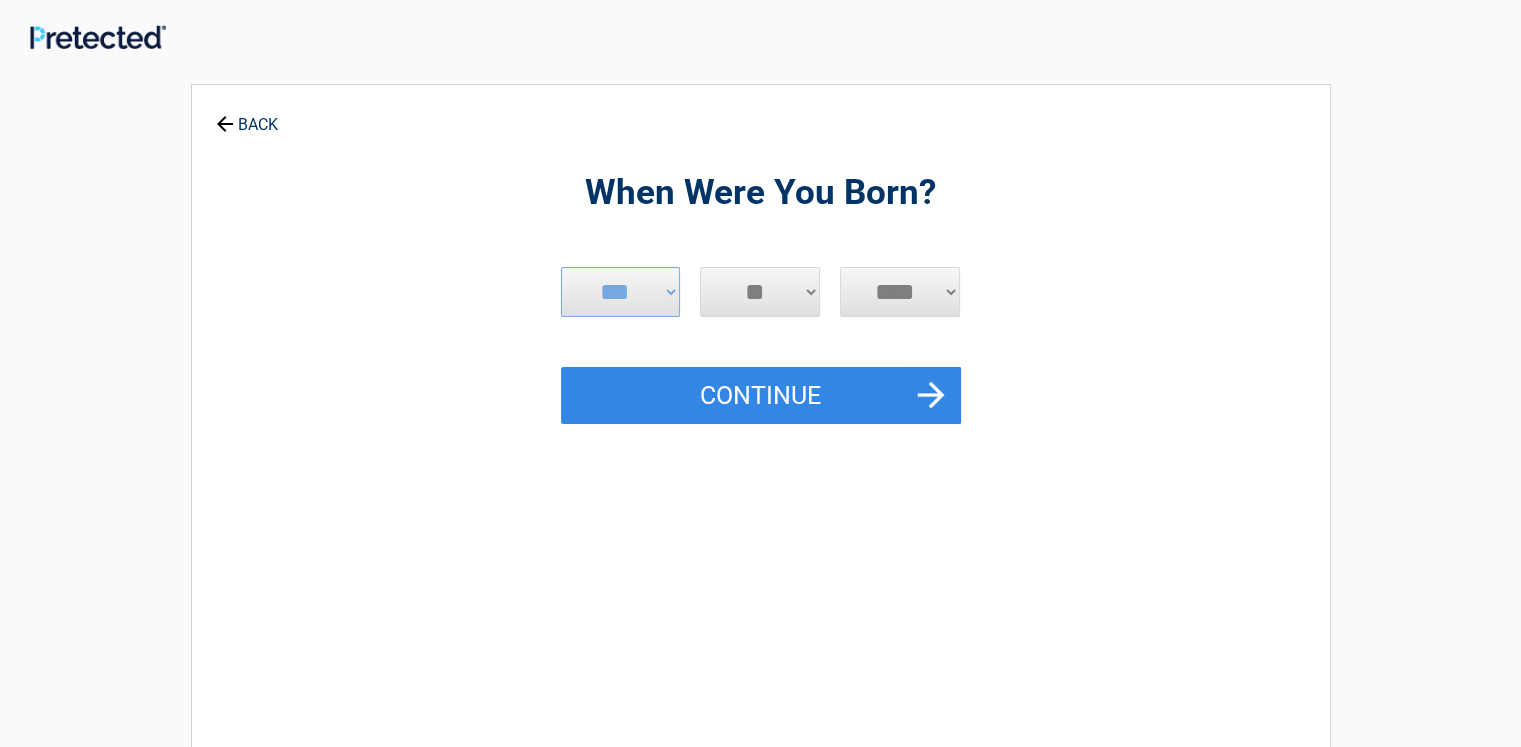click on "*** * * * * * * * * * ** ** ** ** ** ** ** ** ** ** ** ** ** ** ** ** ** ** ** ** ** **" at bounding box center (760, 292) 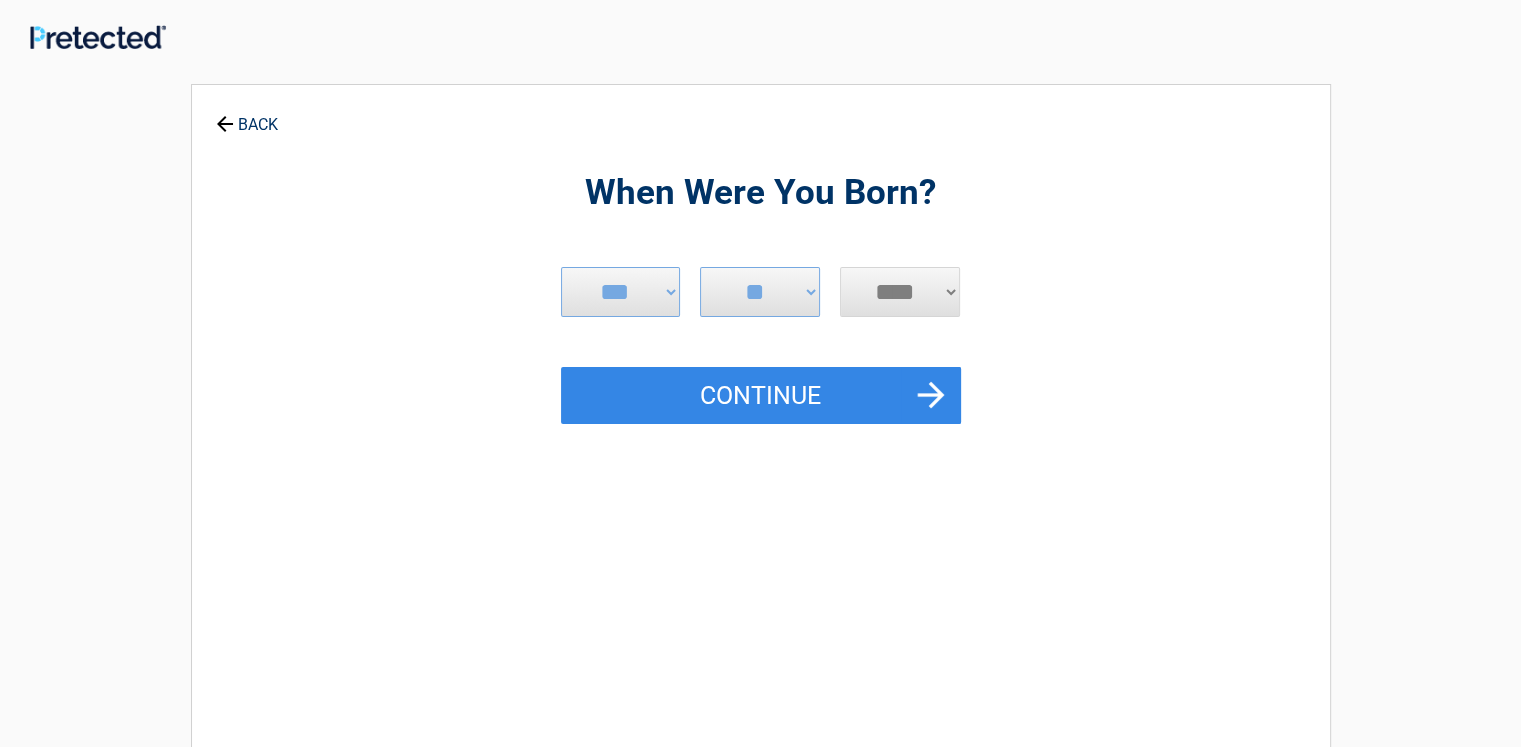 click on "****
****
****
****
****
****
****
****
****
****
****
****
****
****
****
****
****
****
****
****
****
****
****
****
****
****
****
****
****
****
****
****
****
****
****
****
****
****
****
****
****
****
****
****
****
****
****
****
****
****
****
****
****
****
****
****
****
****
****
****
****
****
****
****" at bounding box center (900, 292) 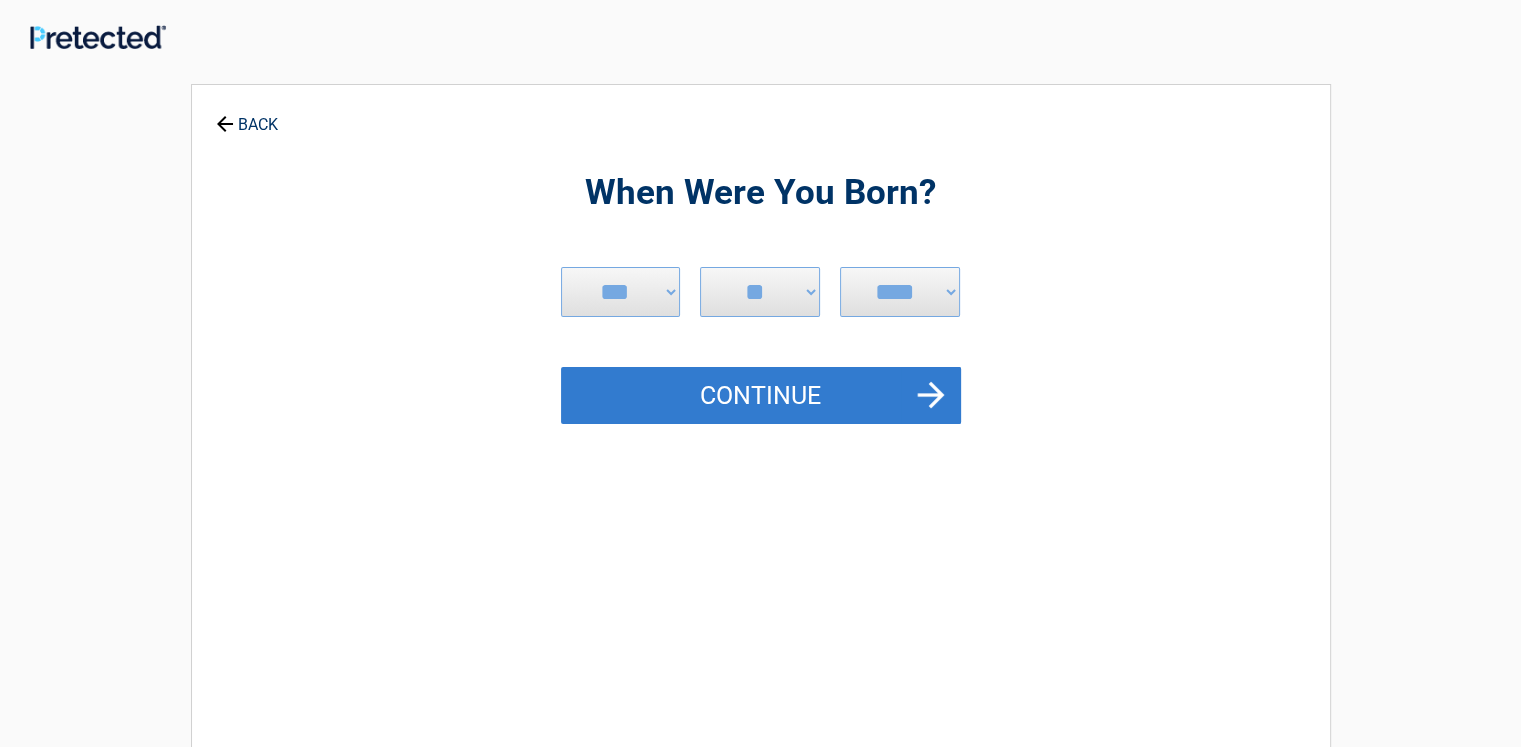 click on "Continue" at bounding box center (761, 396) 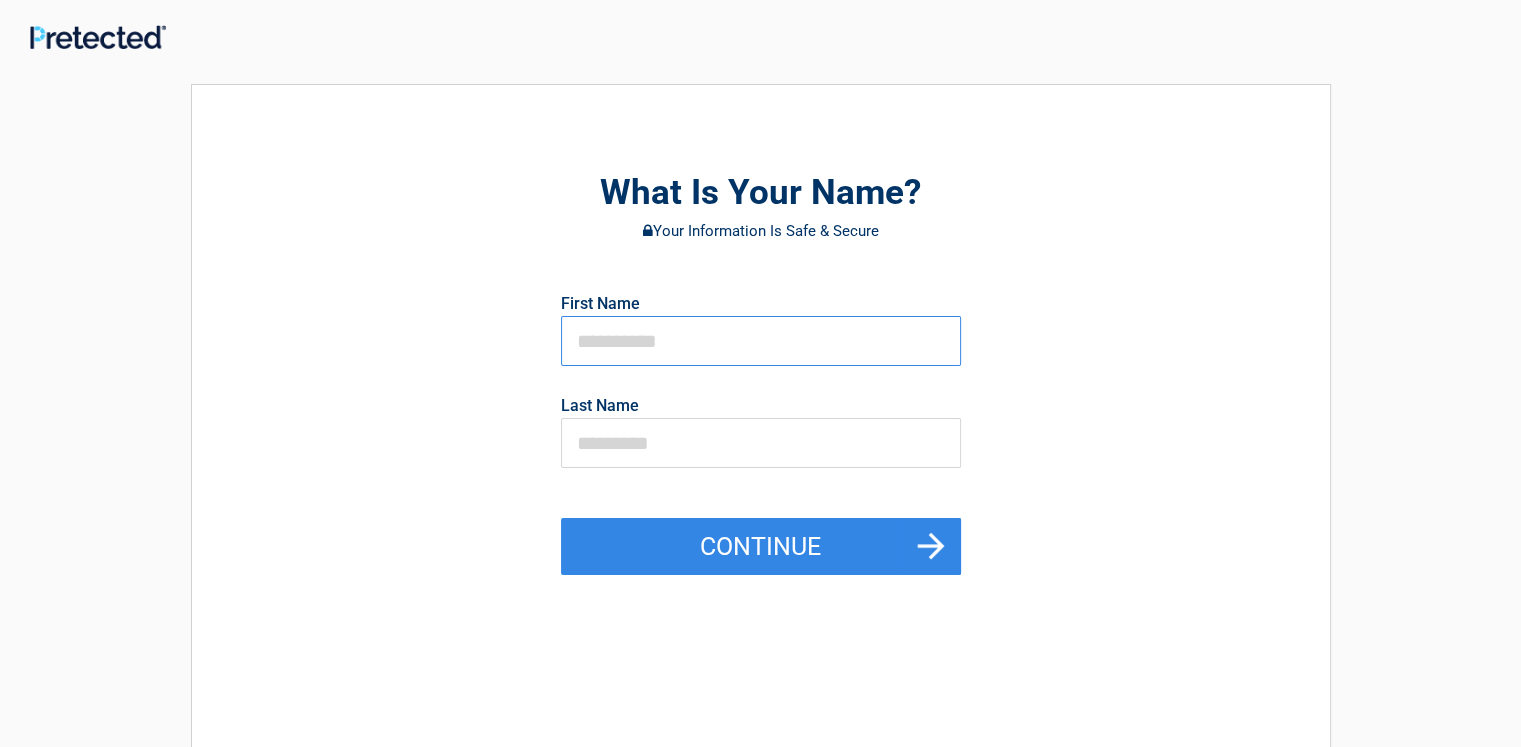 click at bounding box center [761, 341] 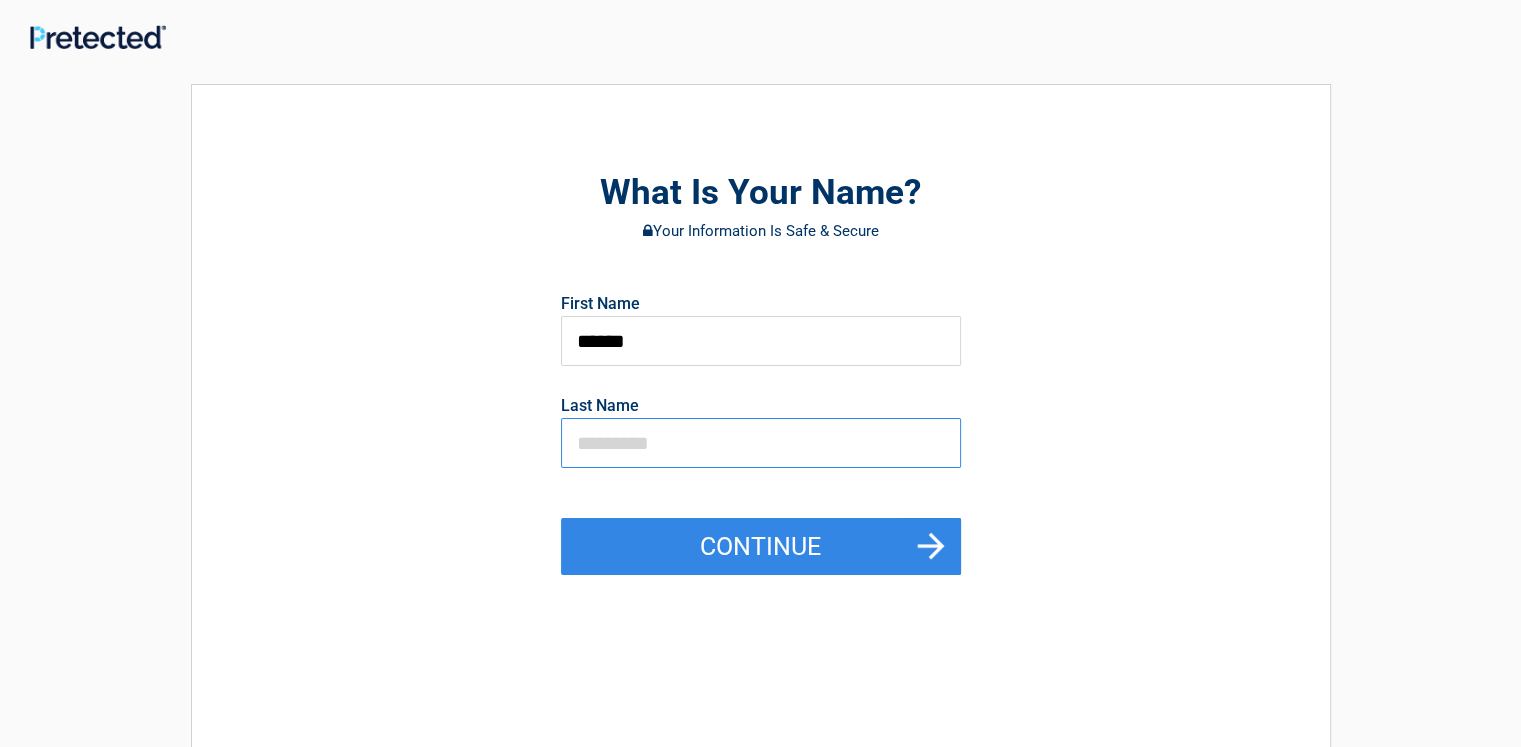 type on "*********" 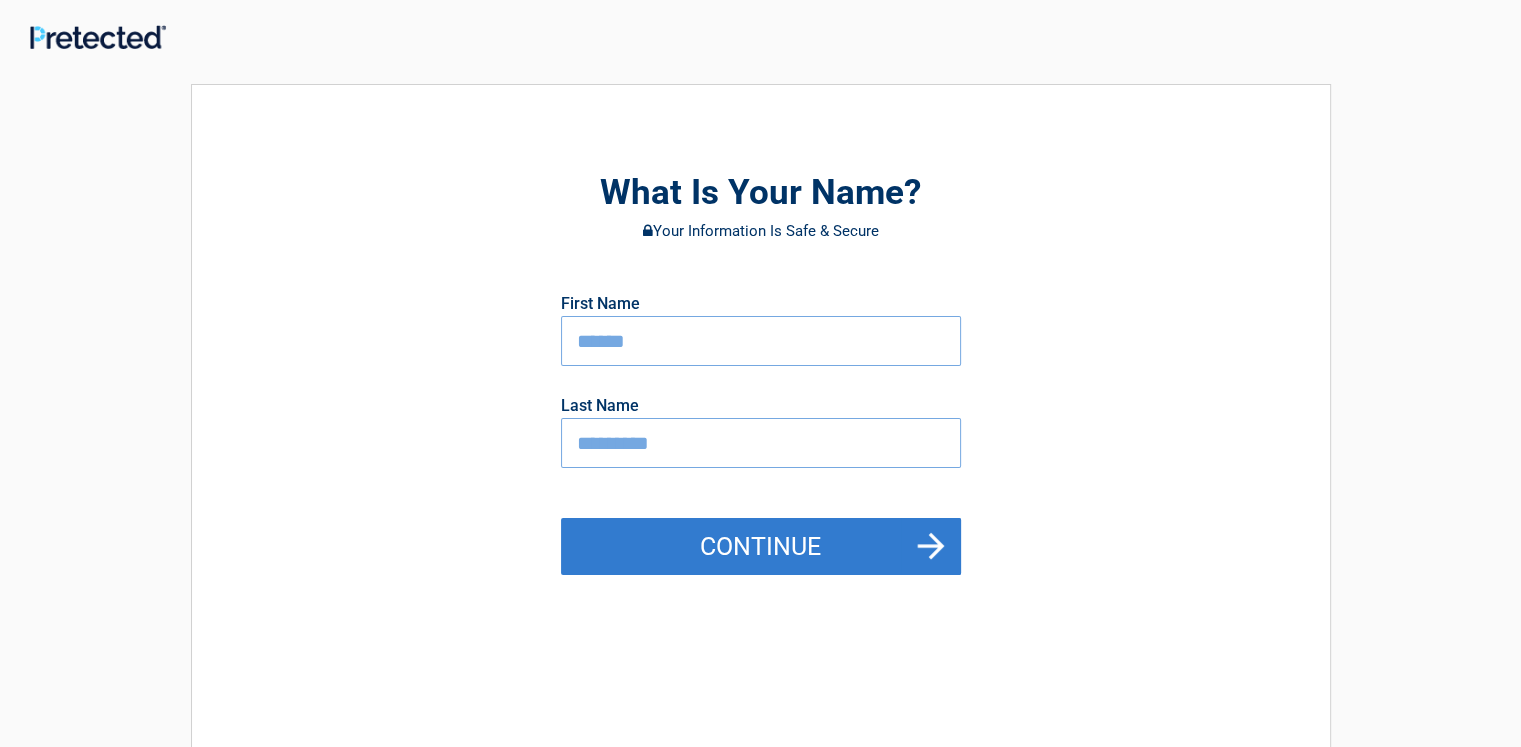 click on "Continue" at bounding box center (761, 547) 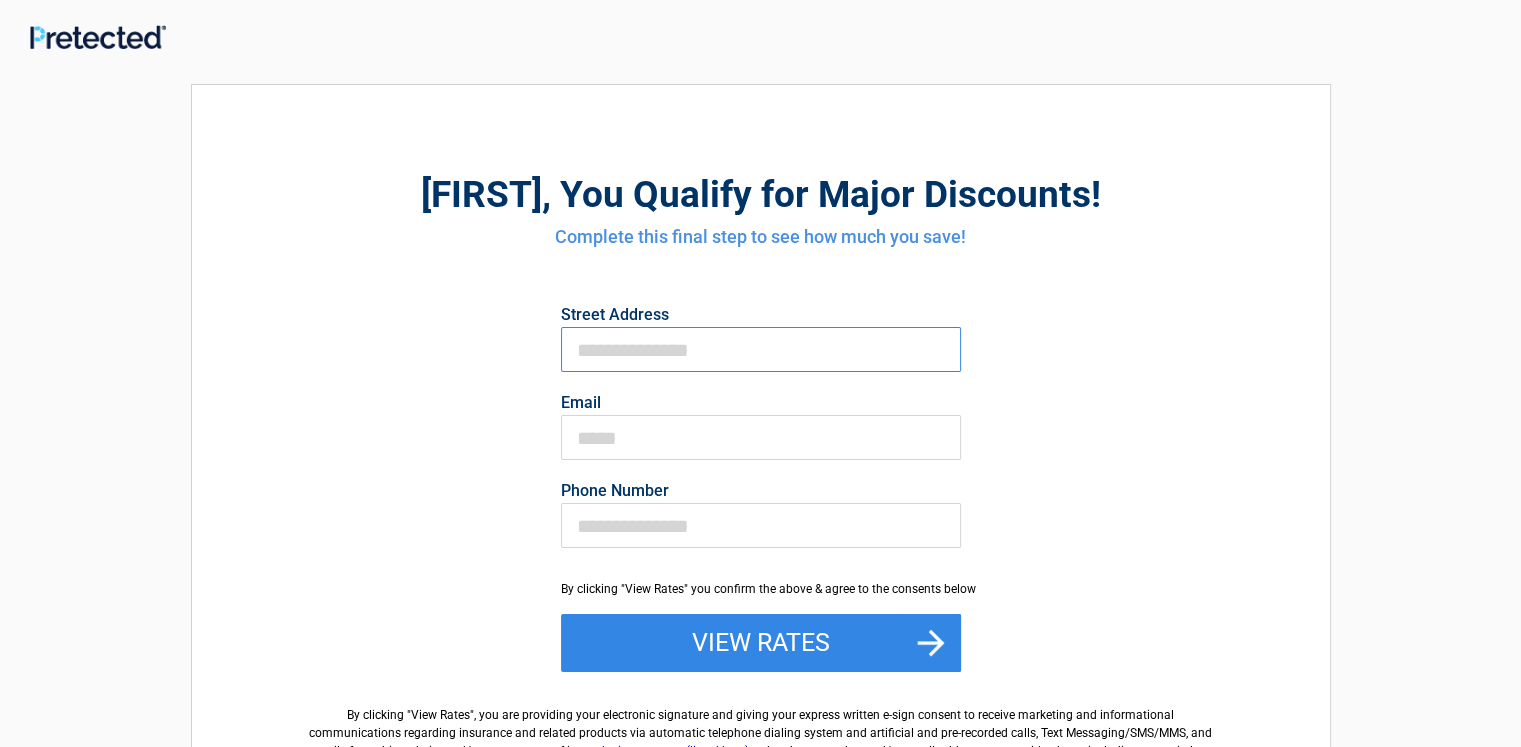 click on "First Name" at bounding box center (761, 349) 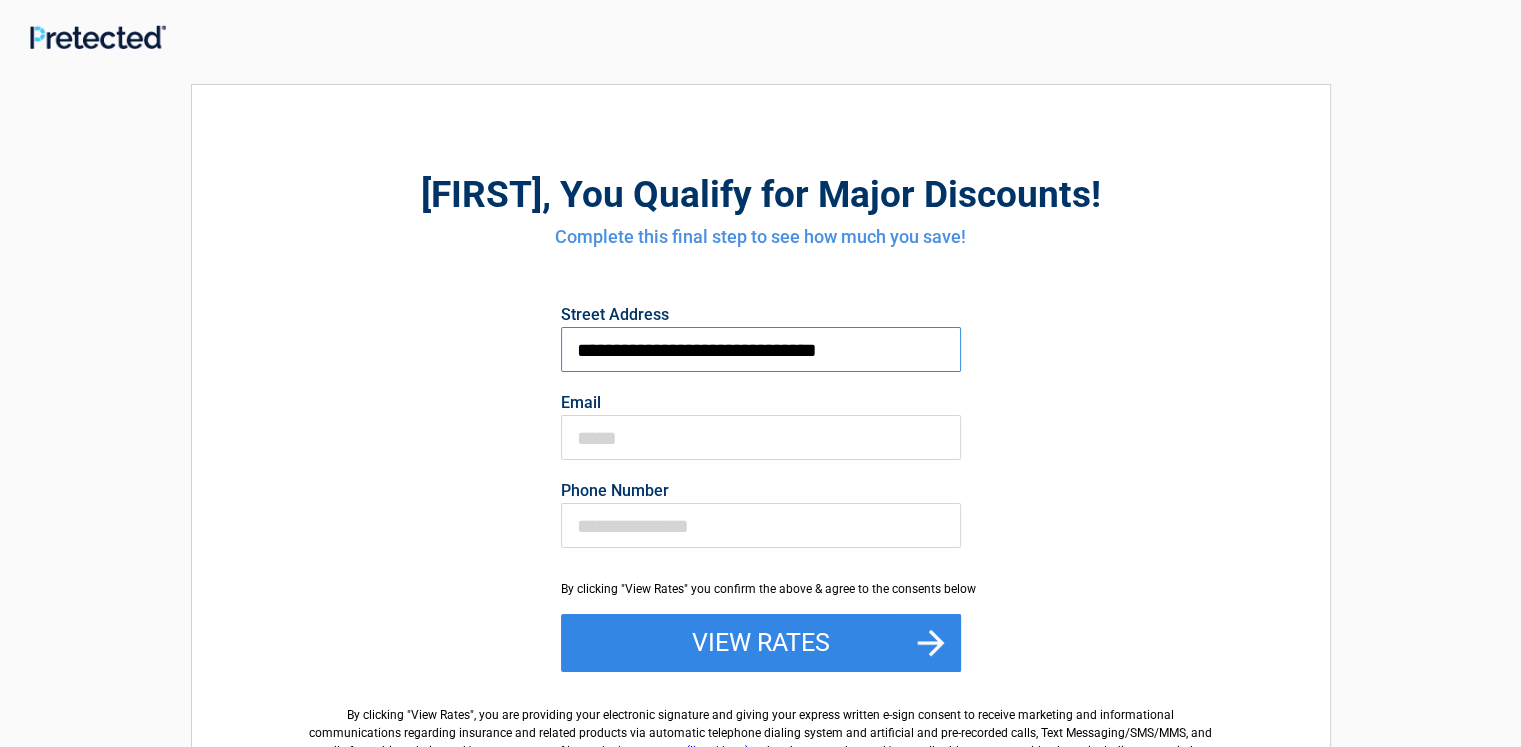 type on "**********" 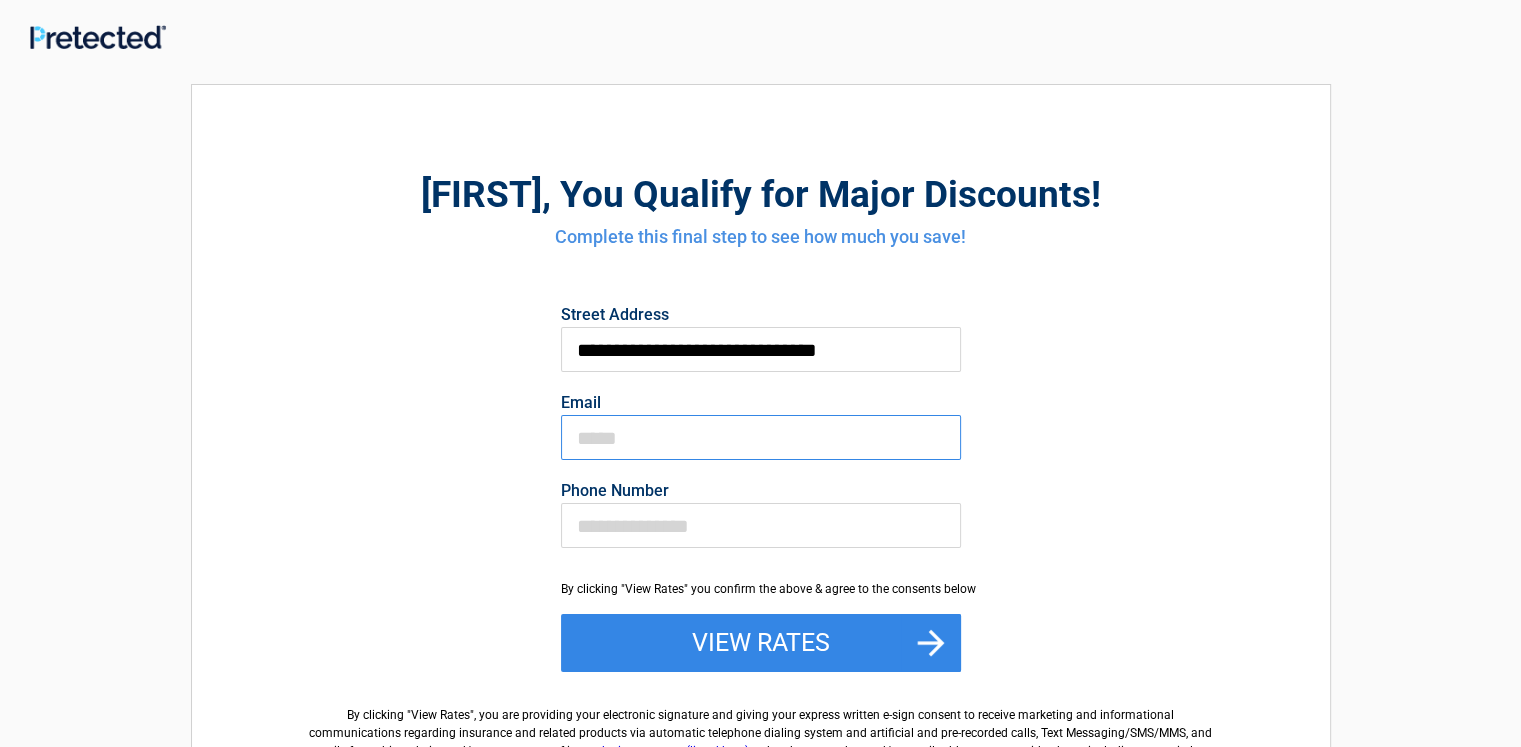click on "Email" at bounding box center [761, 437] 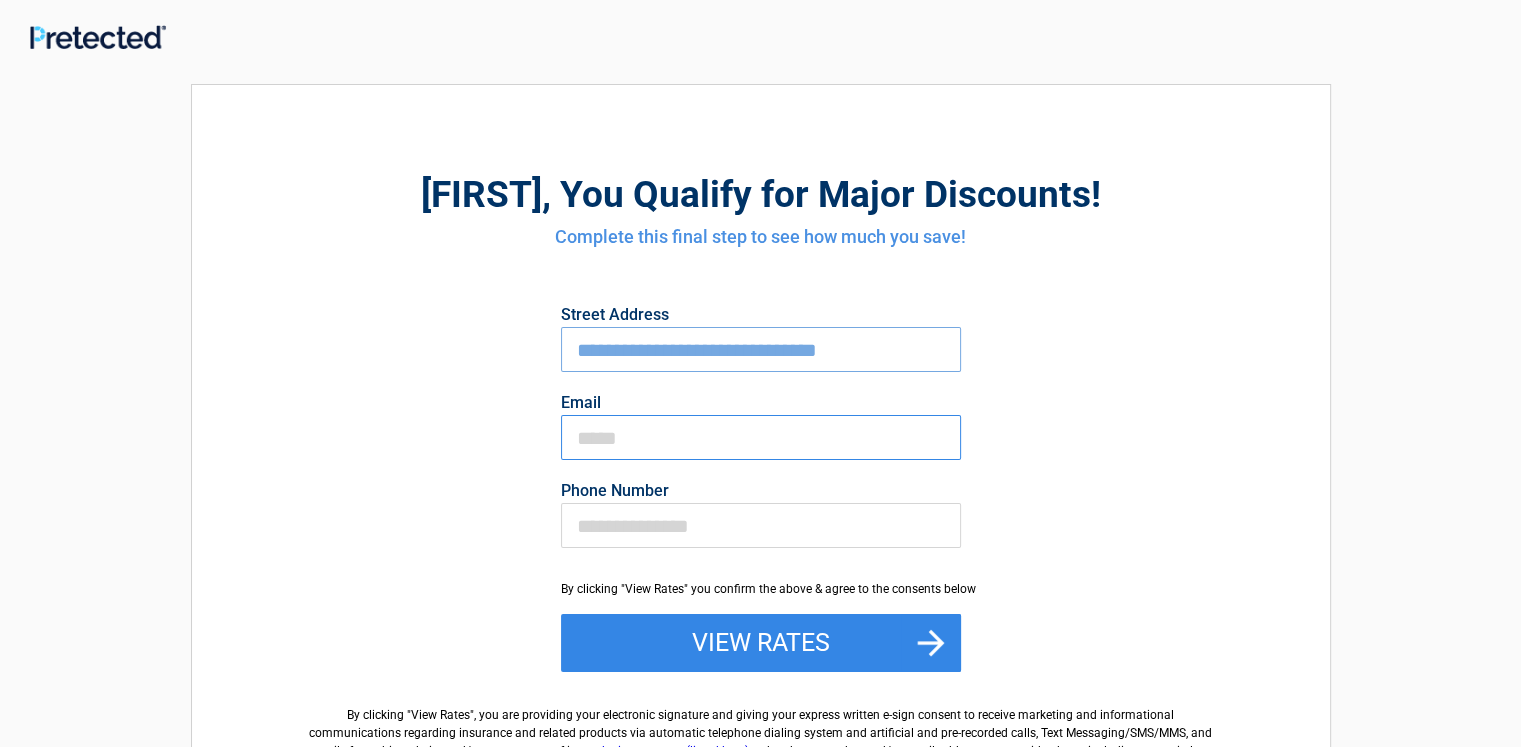 type on "**********" 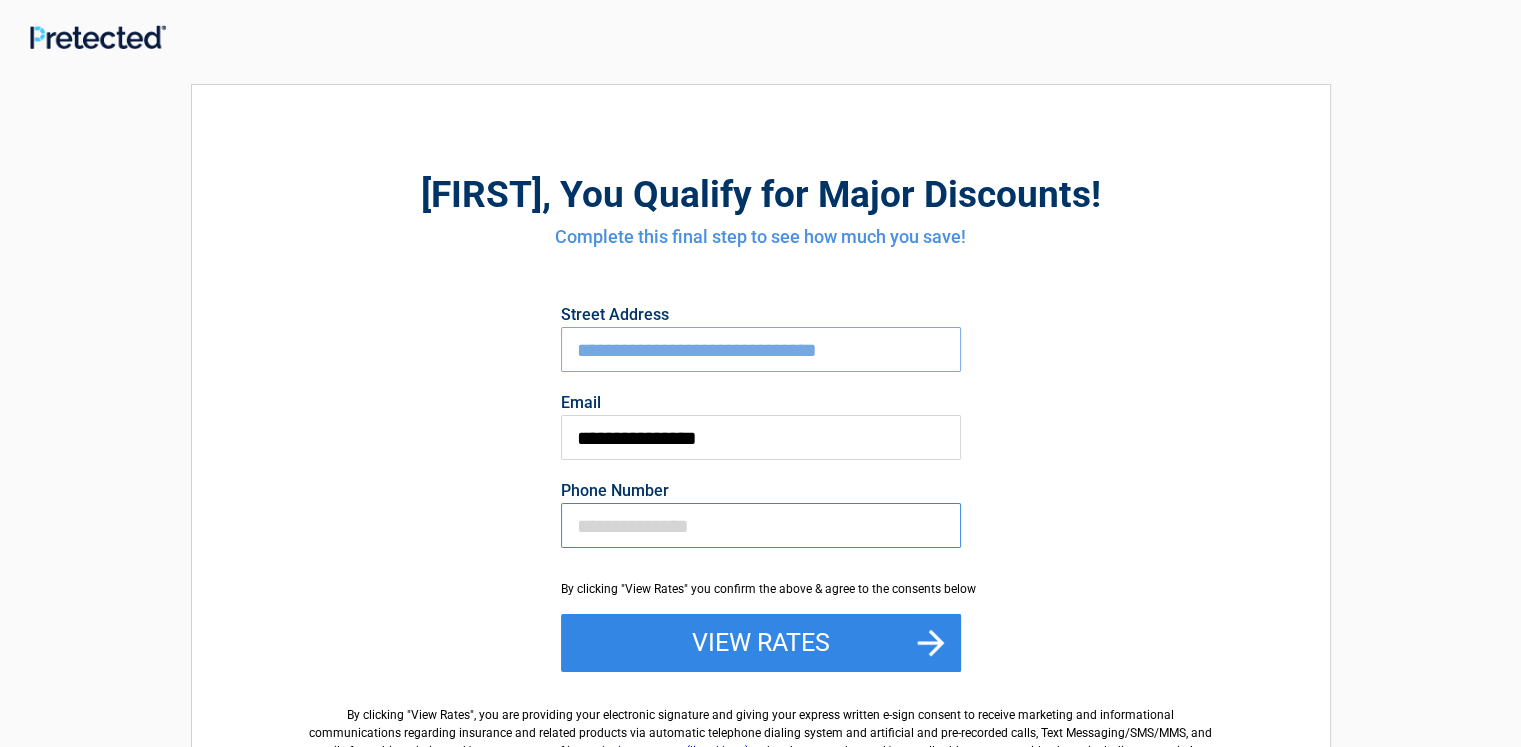 type on "**********" 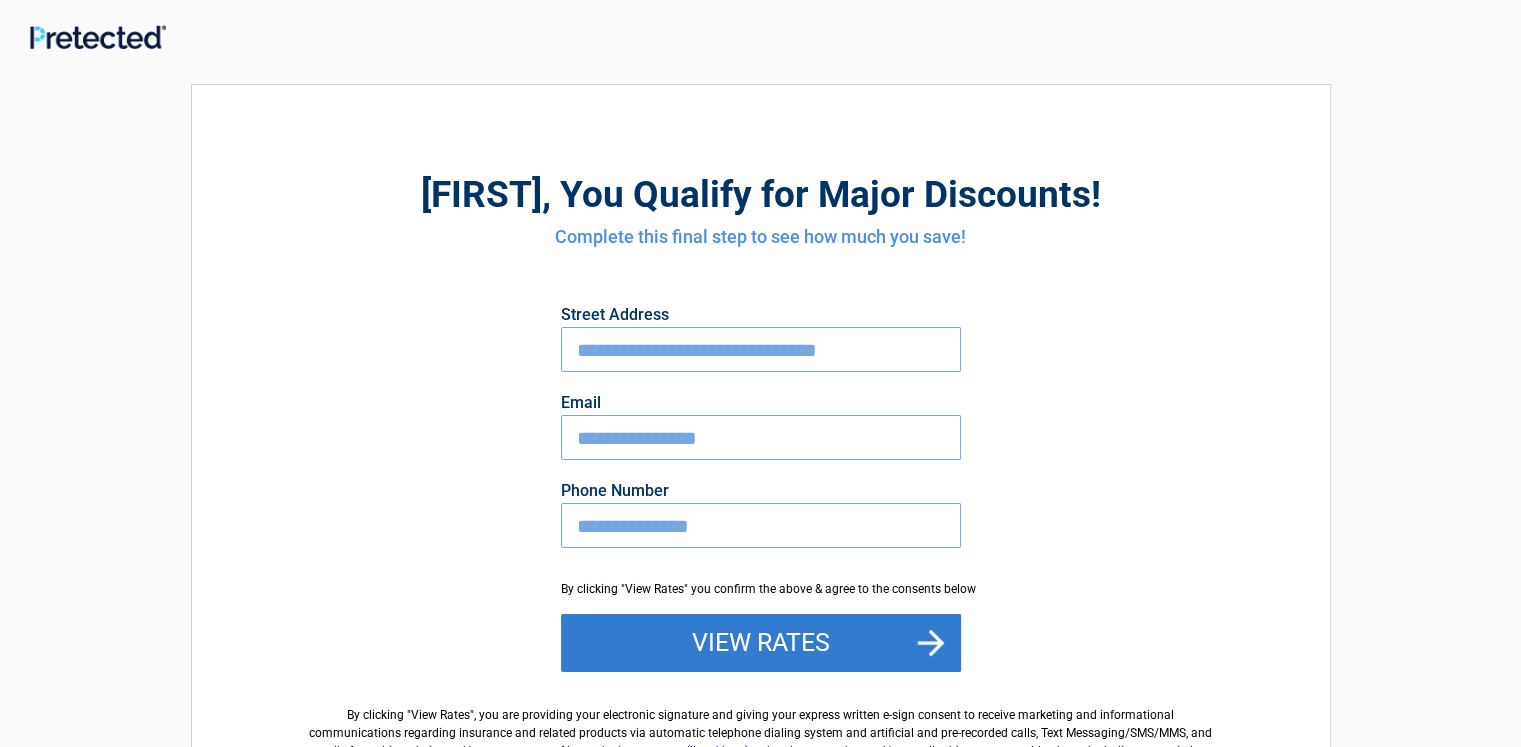 click on "View Rates" at bounding box center [761, 643] 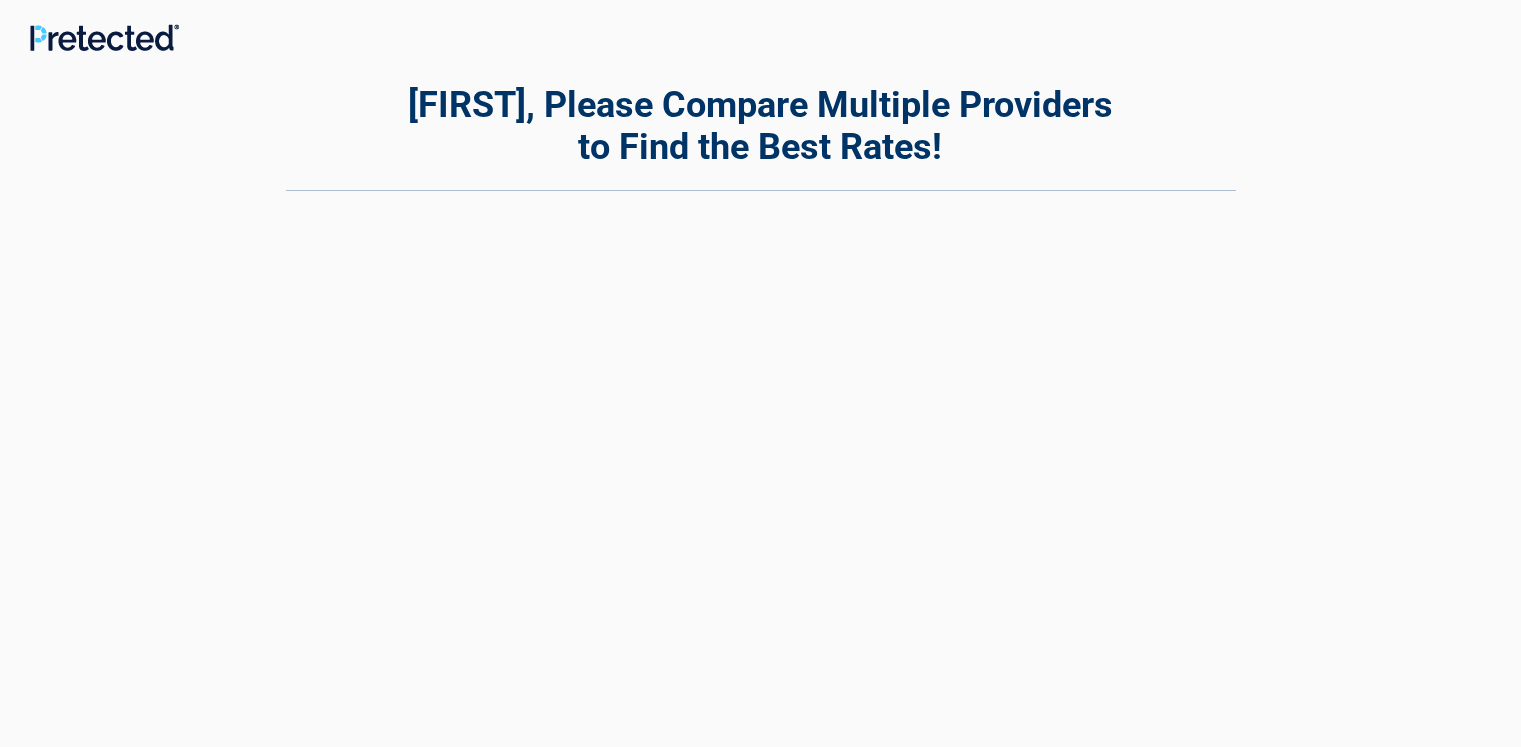 scroll, scrollTop: 0, scrollLeft: 0, axis: both 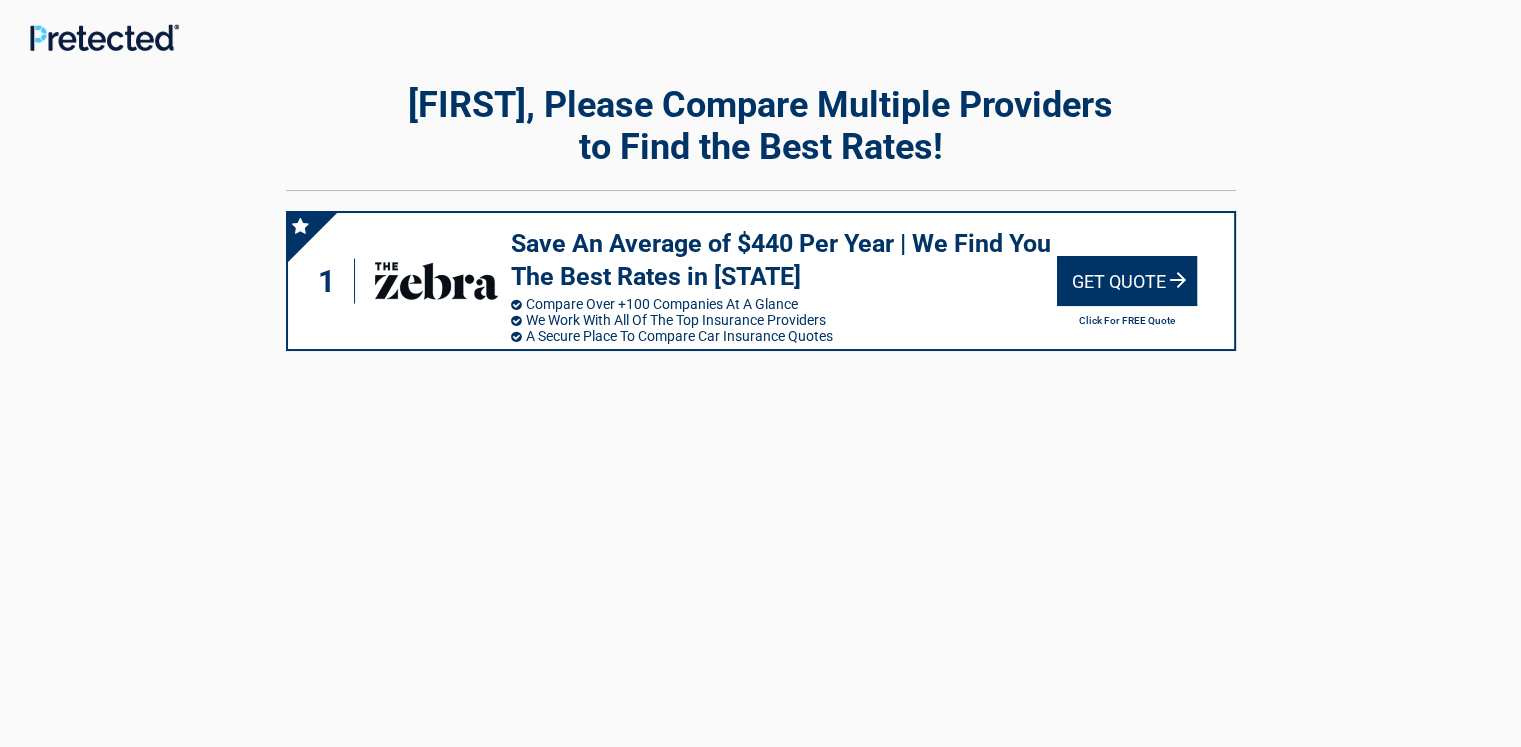 click on "Get Quote" at bounding box center (1127, 281) 